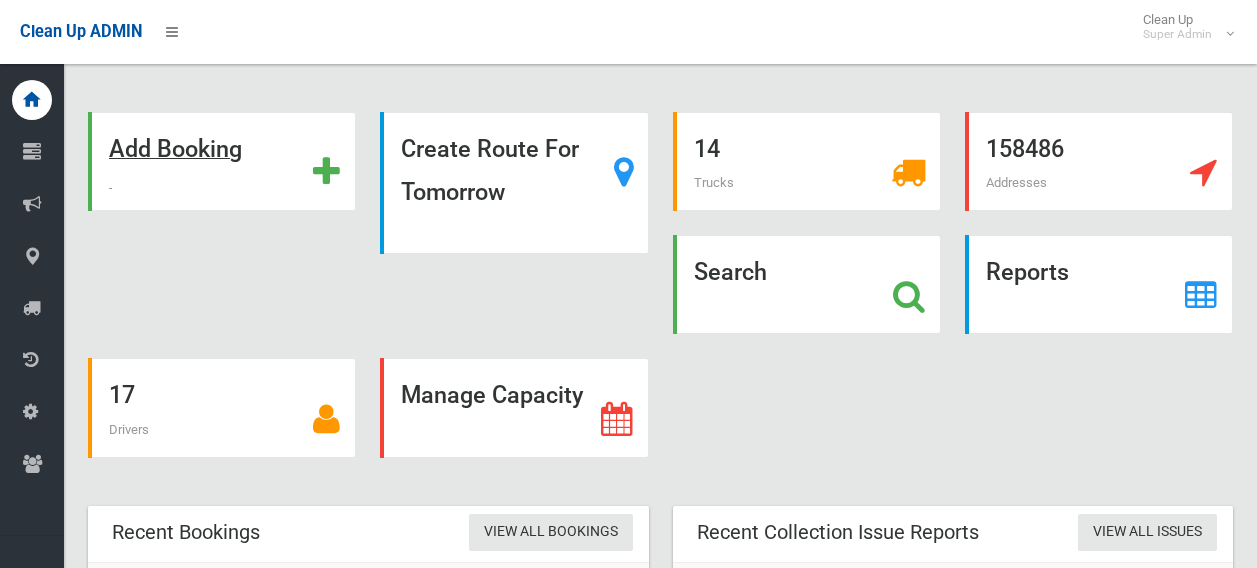 scroll, scrollTop: 0, scrollLeft: 0, axis: both 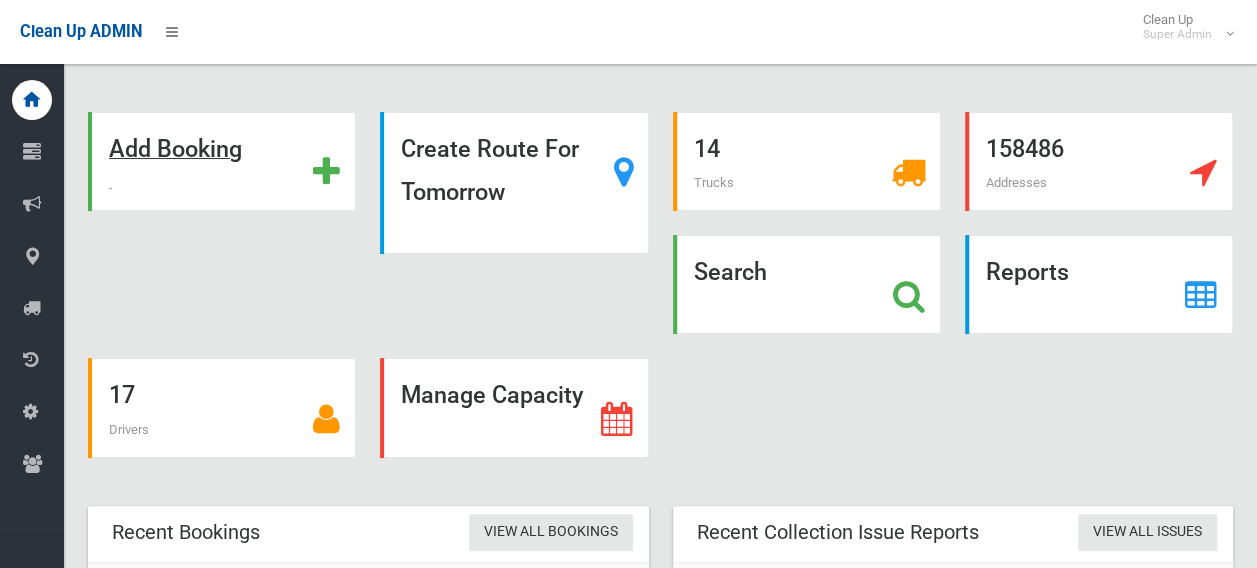 click on "Add Booking" at bounding box center [222, 161] 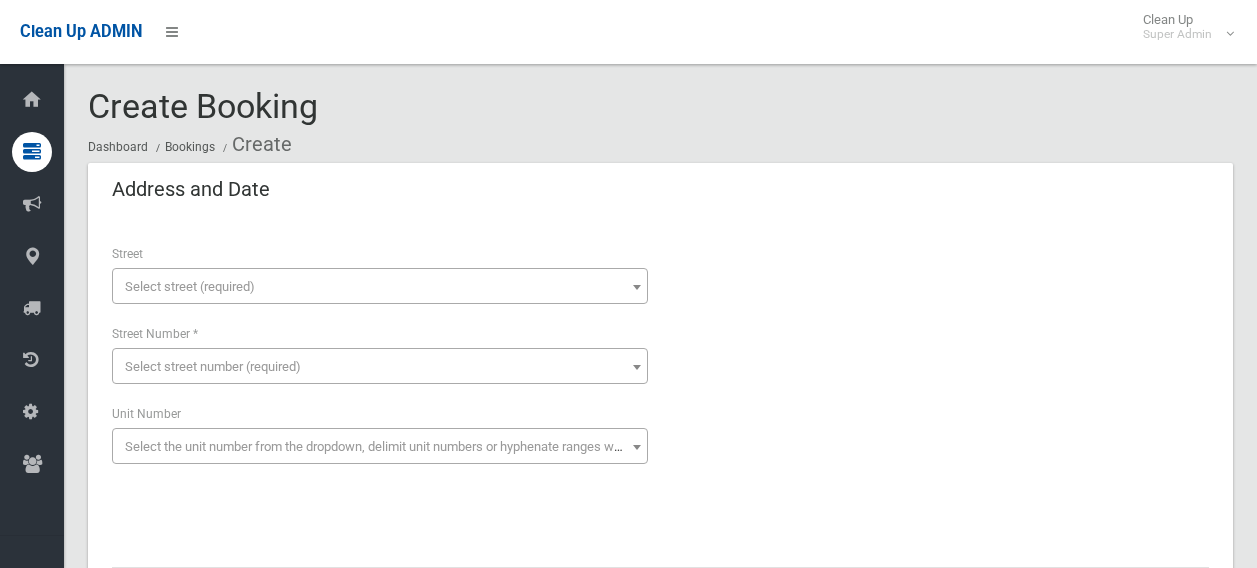 scroll, scrollTop: 0, scrollLeft: 0, axis: both 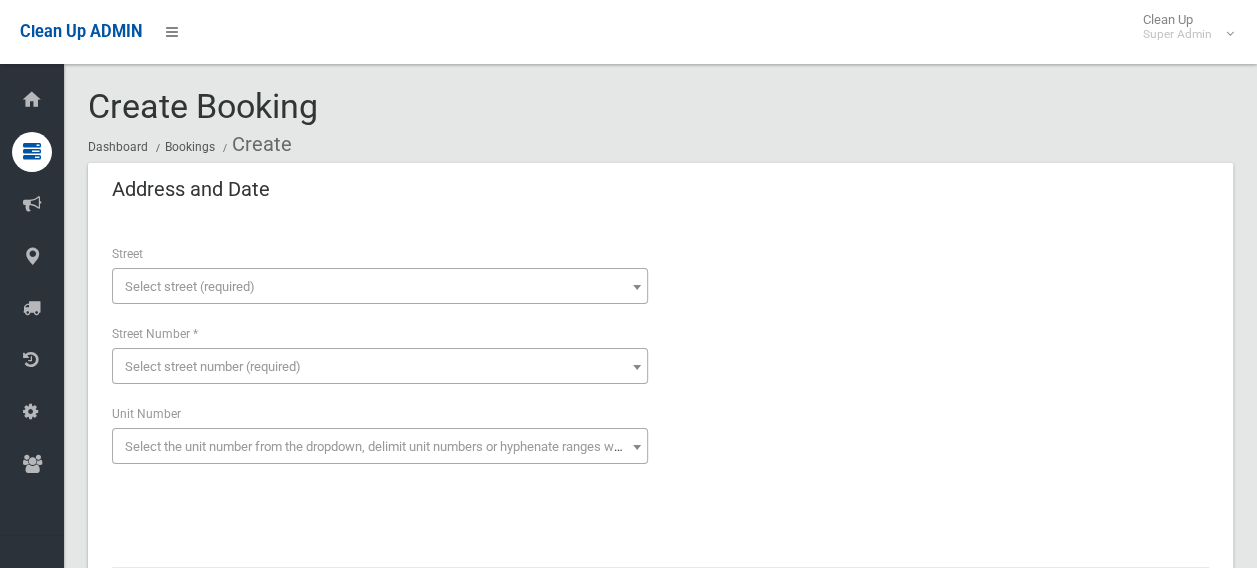 click on "Select street (required)" at bounding box center [380, 287] 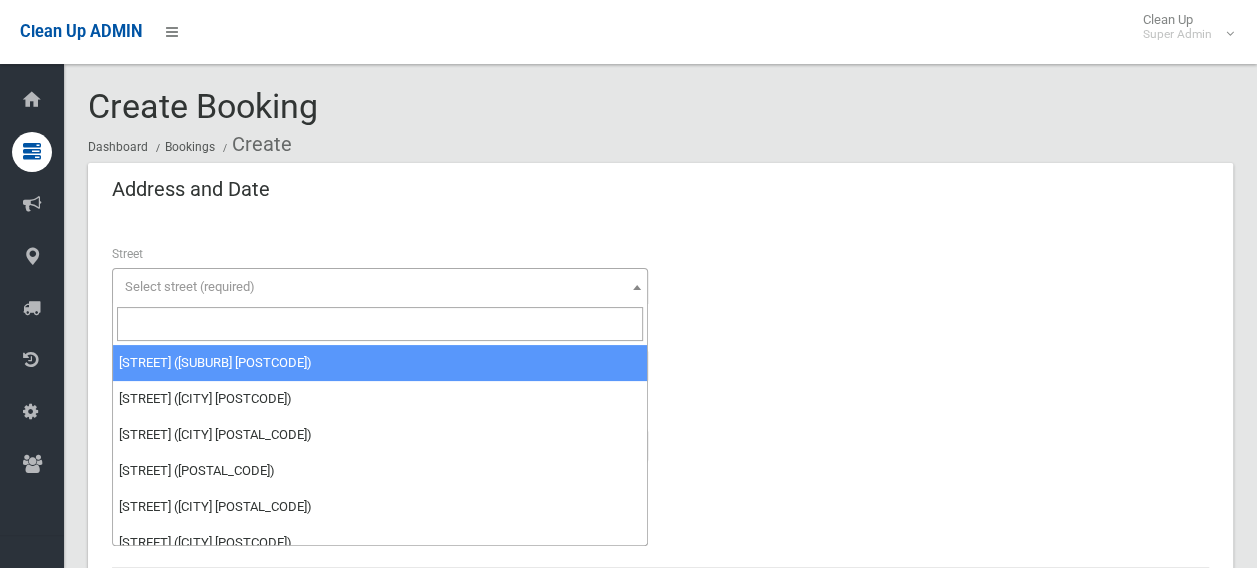 click at bounding box center [380, 324] 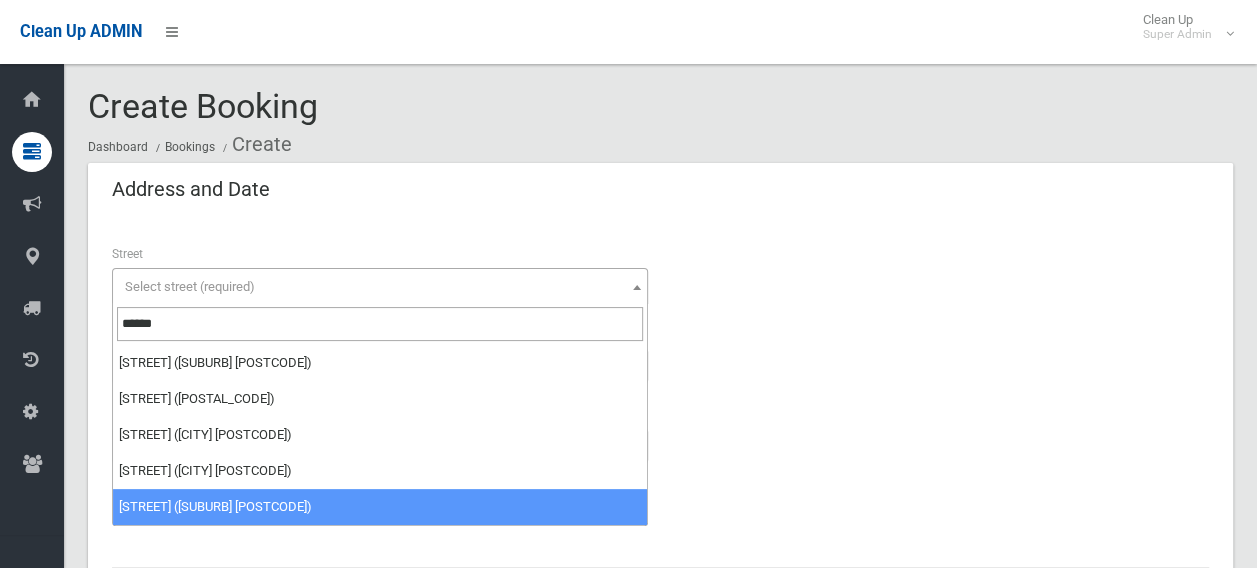 type on "******" 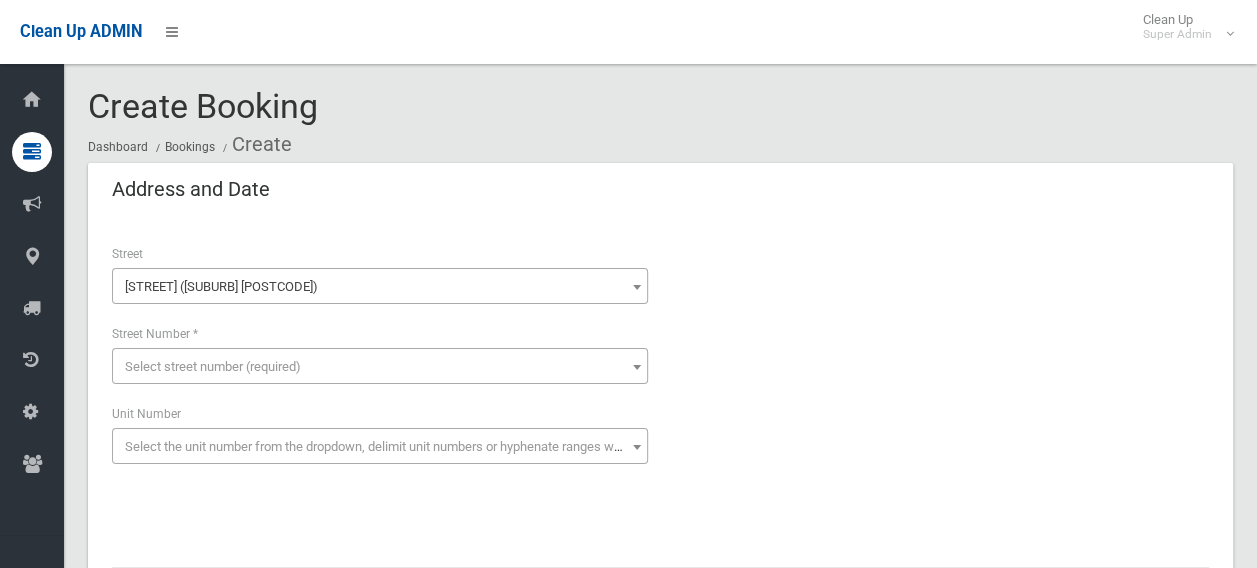 click on "Select street number (required)" at bounding box center [213, 366] 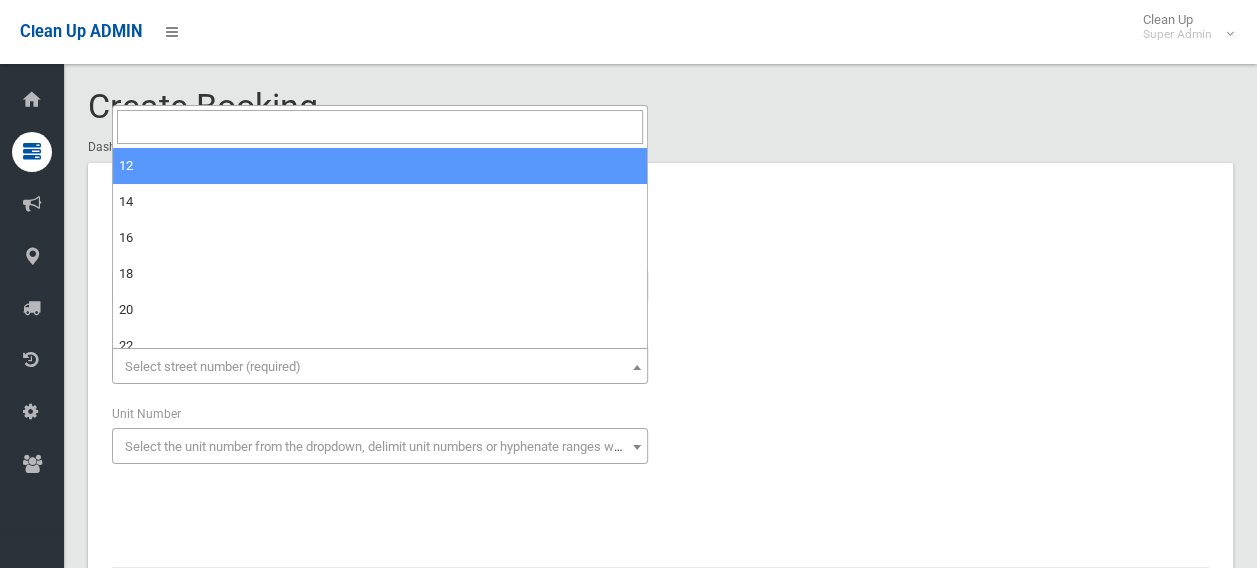 click at bounding box center [380, 127] 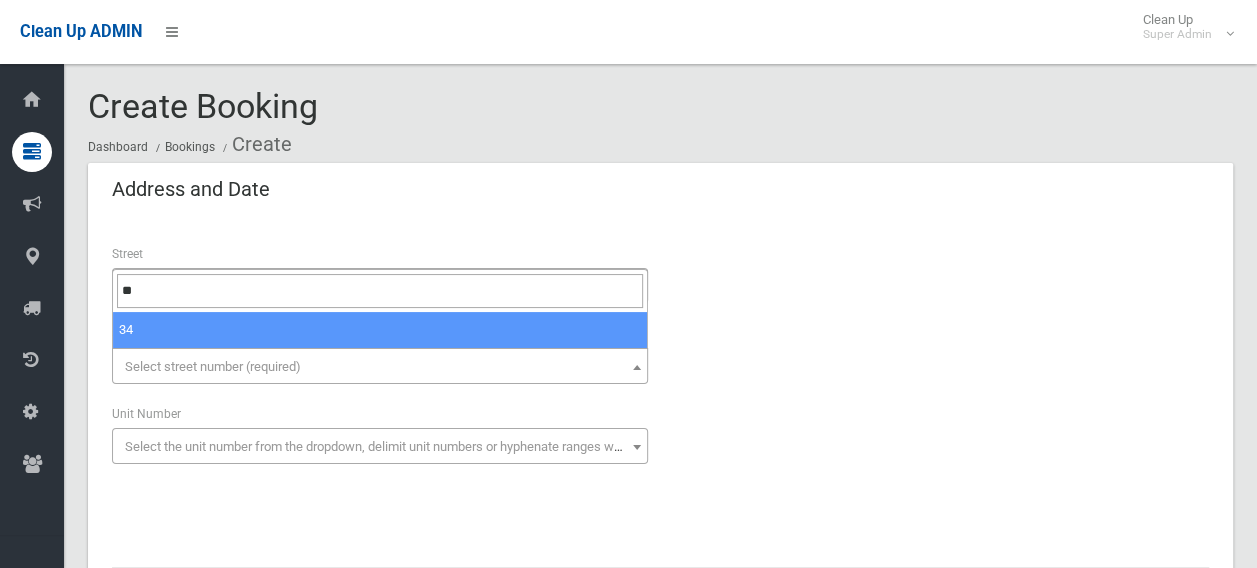 type on "**" 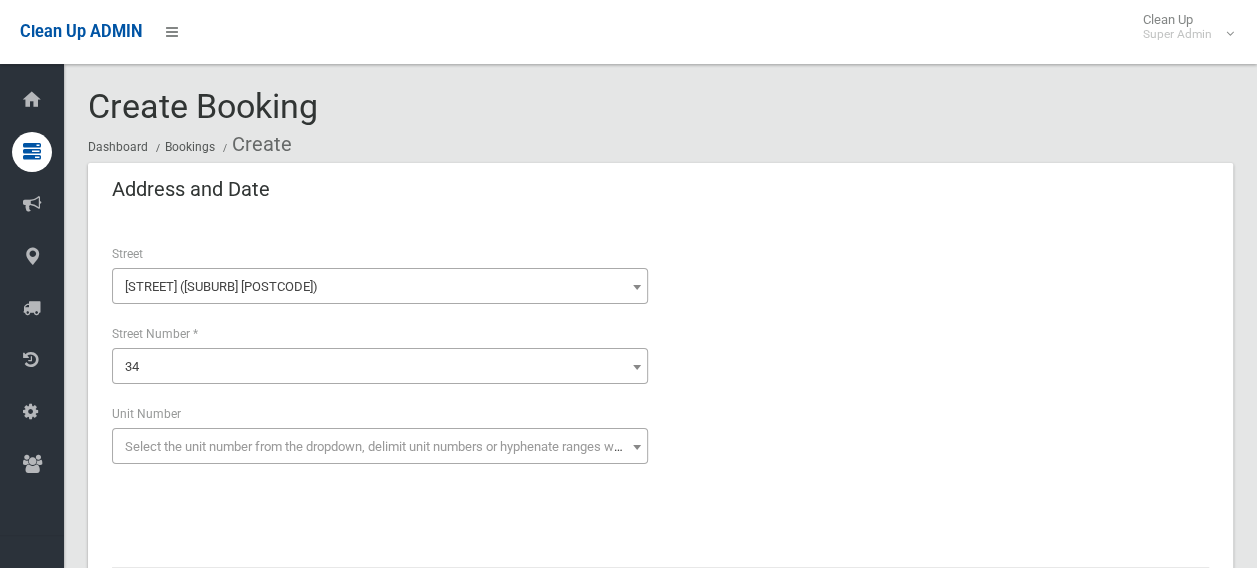 click on "34" at bounding box center (380, 367) 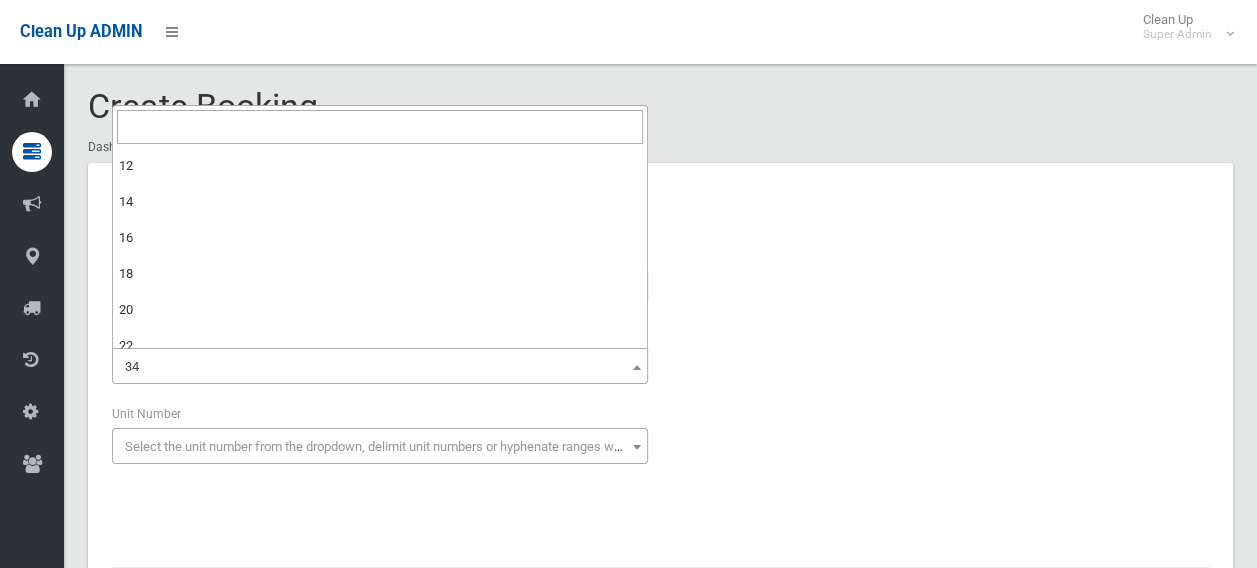 scroll, scrollTop: 288, scrollLeft: 0, axis: vertical 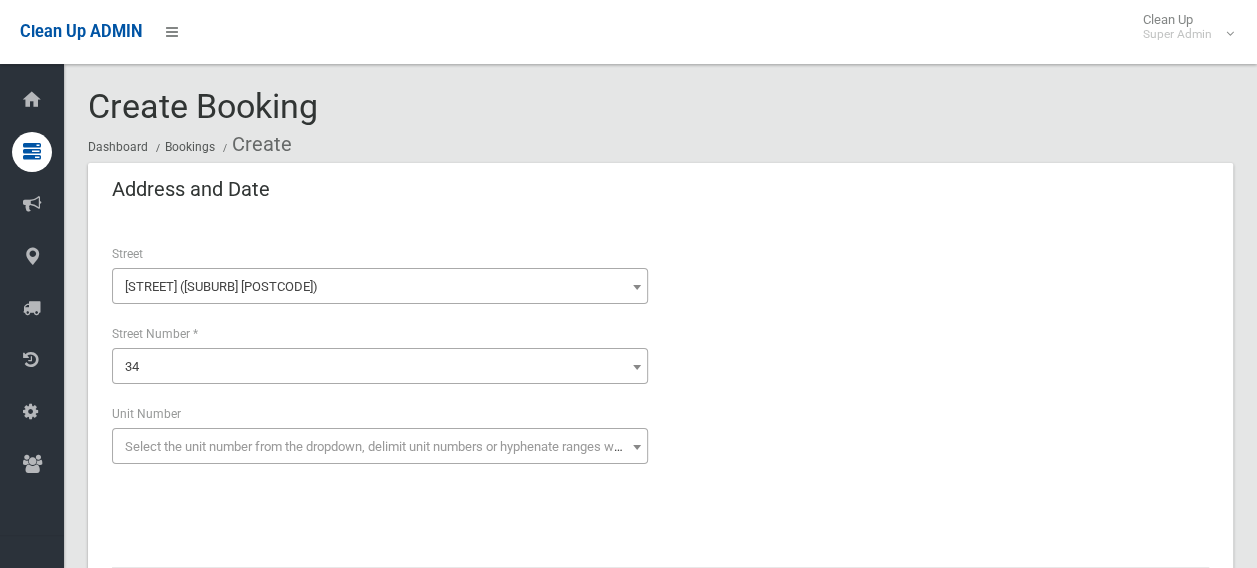 click on "Select the unit number from the dropdown, delimit unit numbers or hyphenate ranges with a comma" at bounding box center [404, 446] 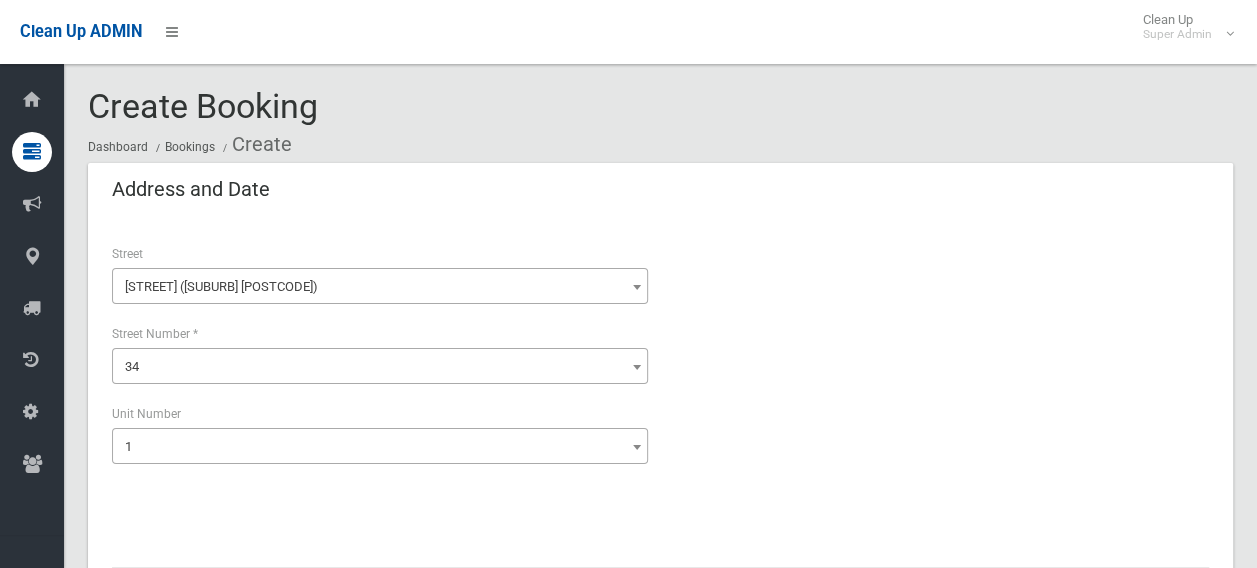 select on "*" 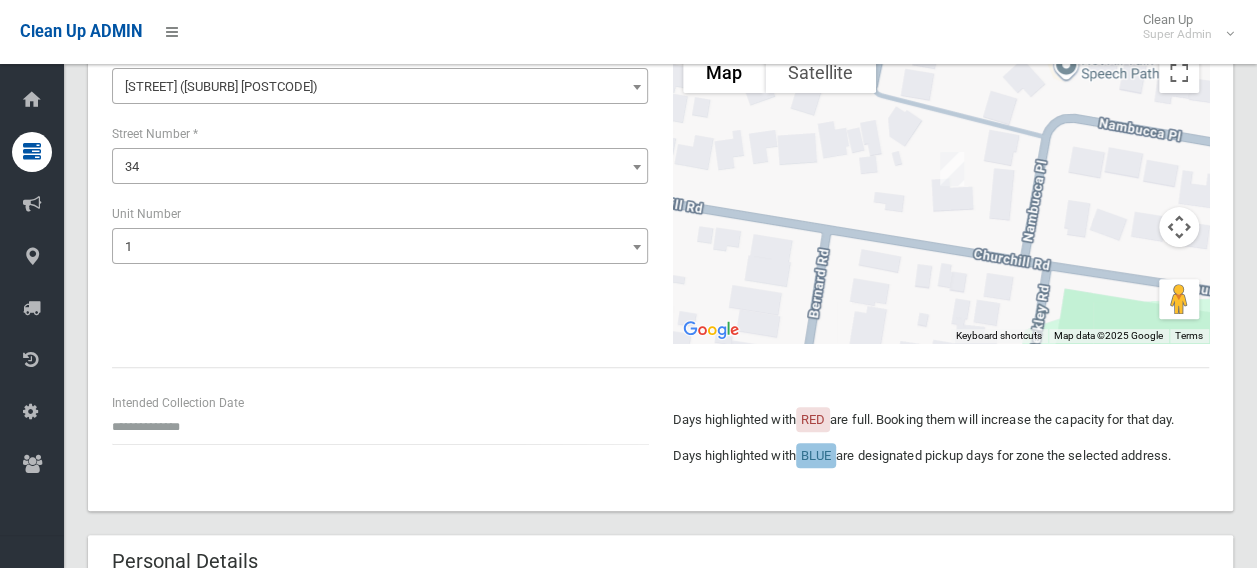 scroll, scrollTop: 300, scrollLeft: 0, axis: vertical 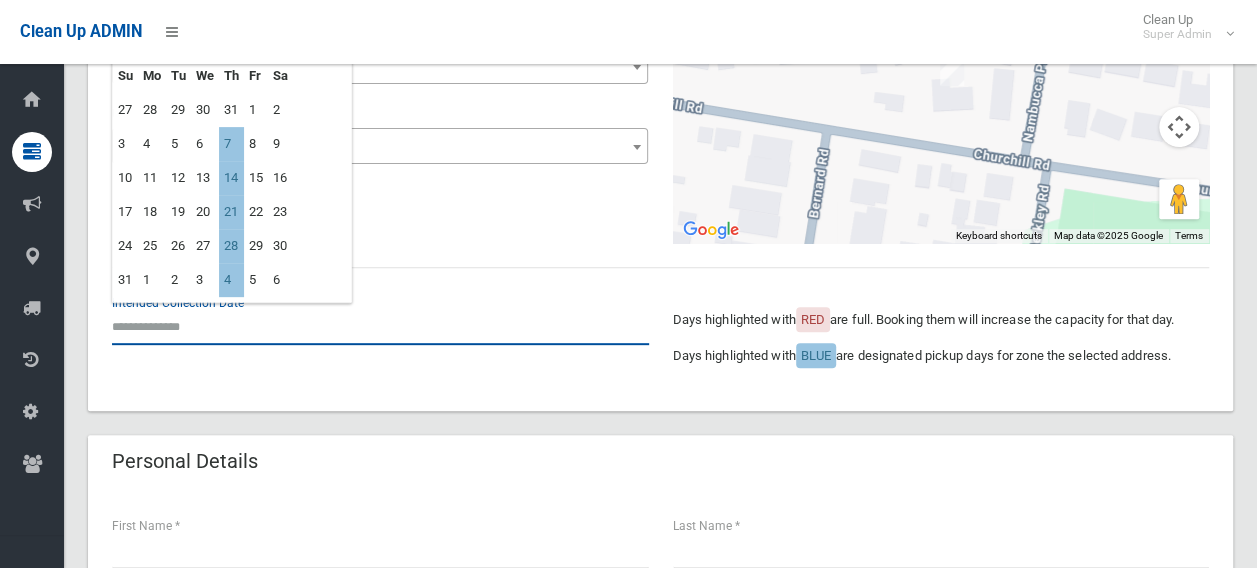 click at bounding box center [380, 326] 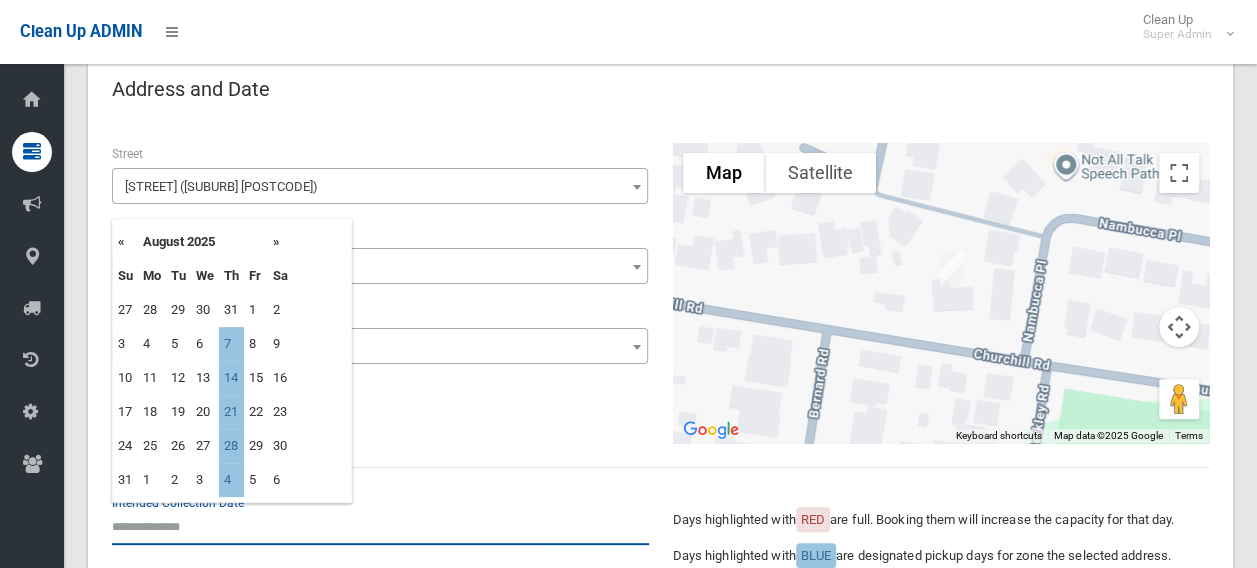 scroll, scrollTop: 100, scrollLeft: 0, axis: vertical 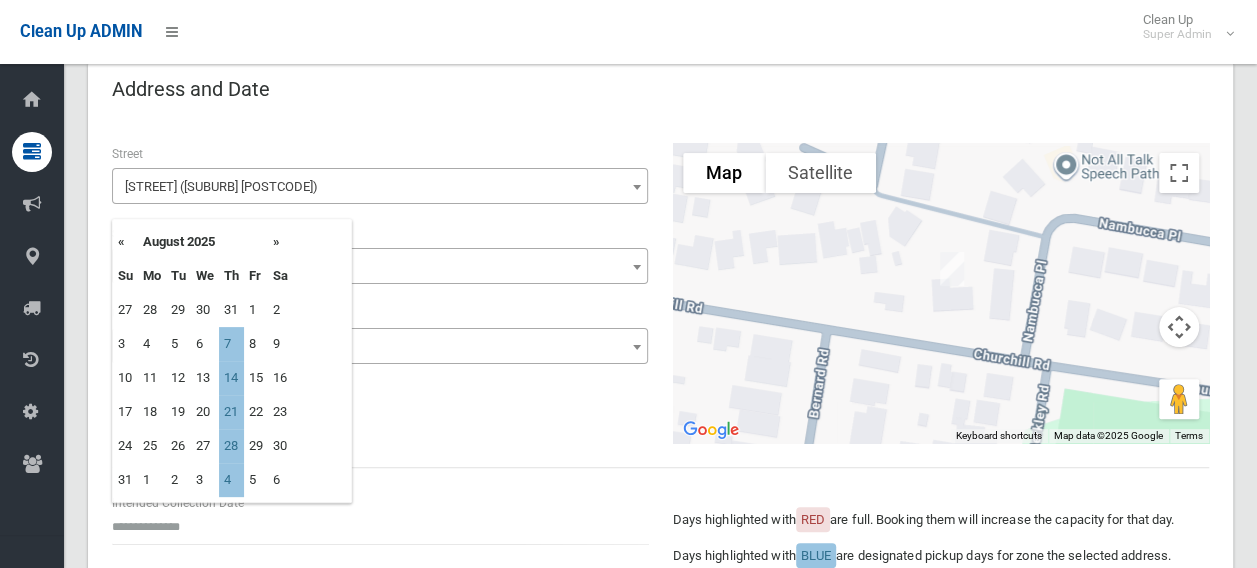 click on "**********" at bounding box center (660, 293) 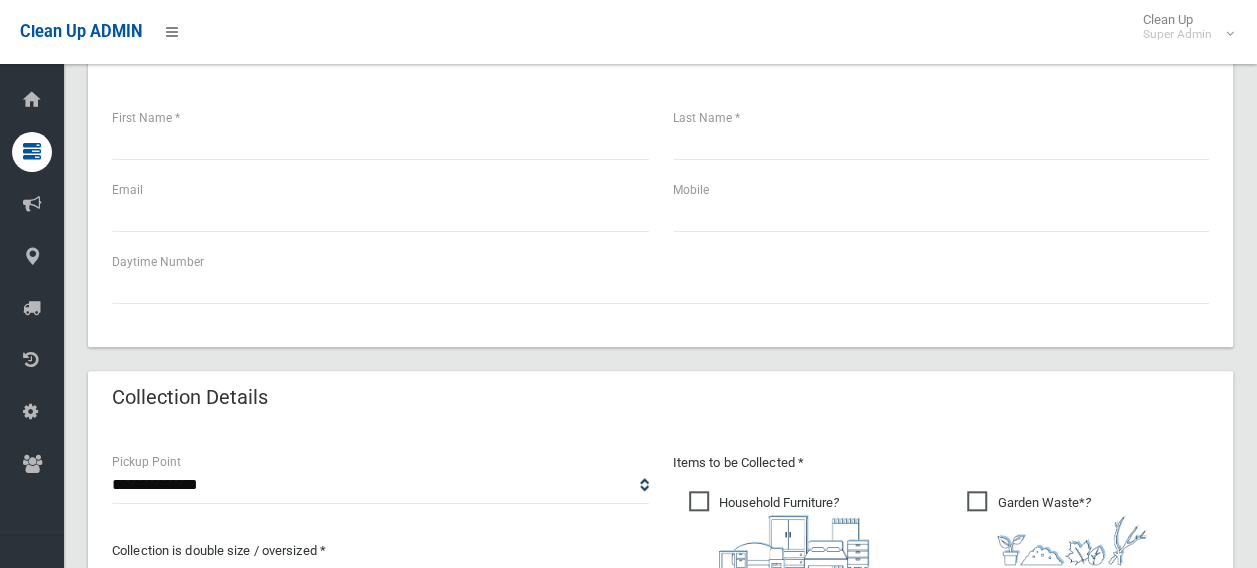 scroll, scrollTop: 800, scrollLeft: 0, axis: vertical 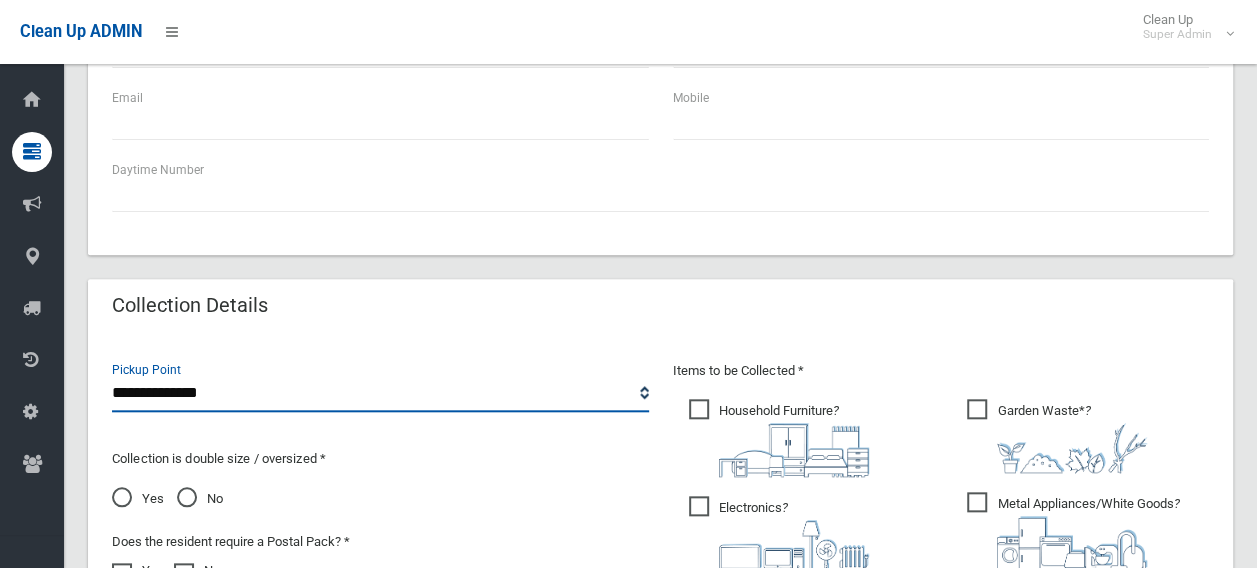 click on "**********" at bounding box center [380, 393] 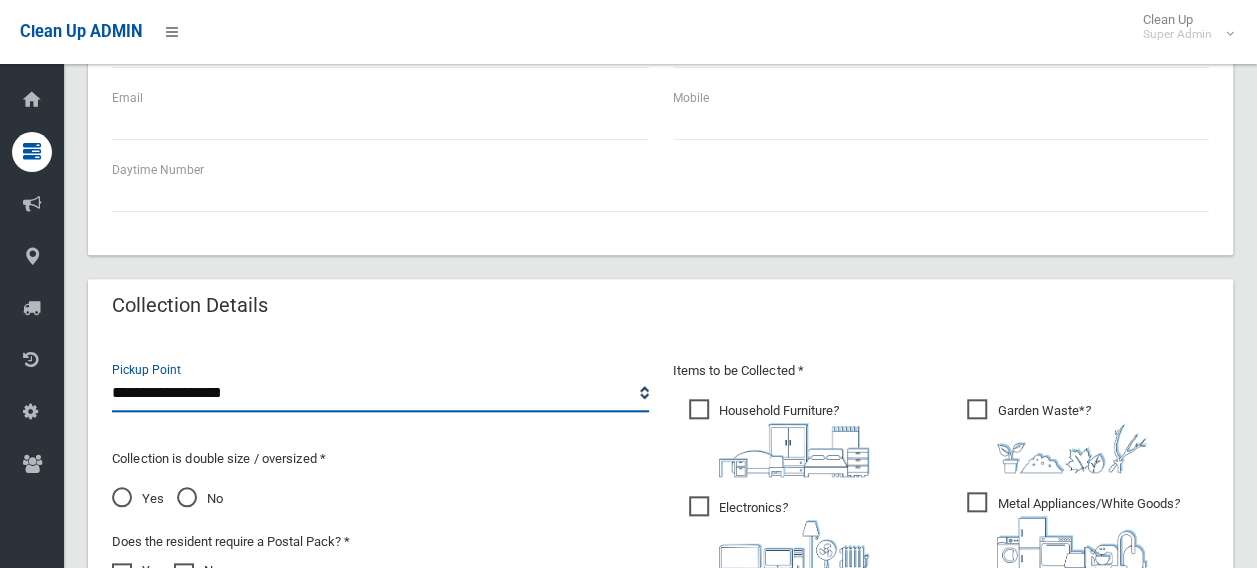 click on "**********" at bounding box center (380, 393) 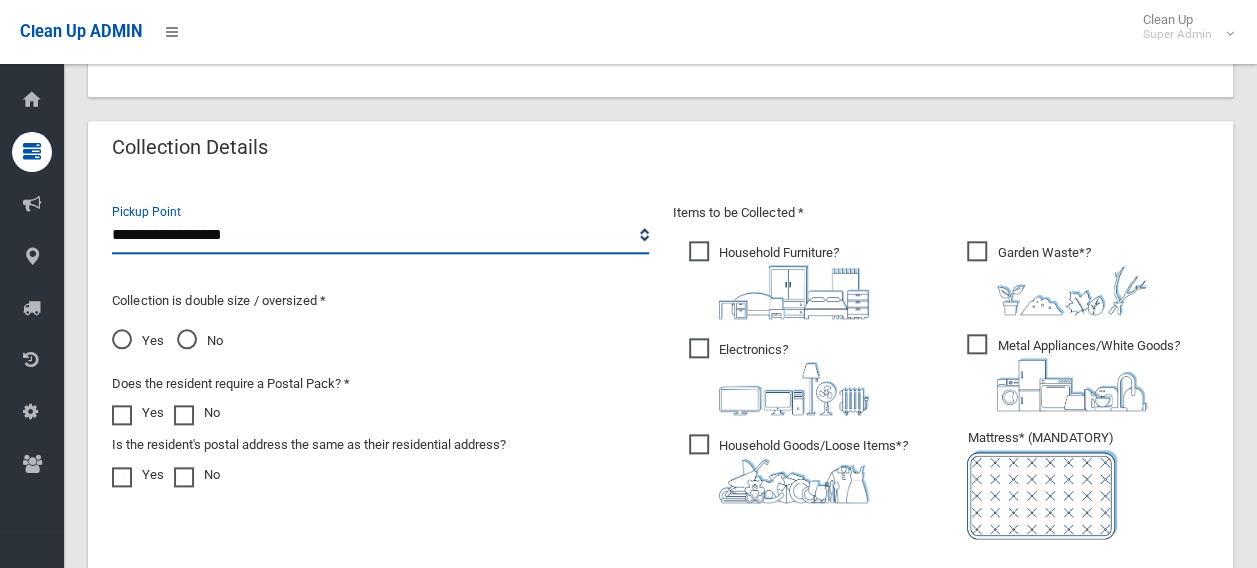 scroll, scrollTop: 1000, scrollLeft: 0, axis: vertical 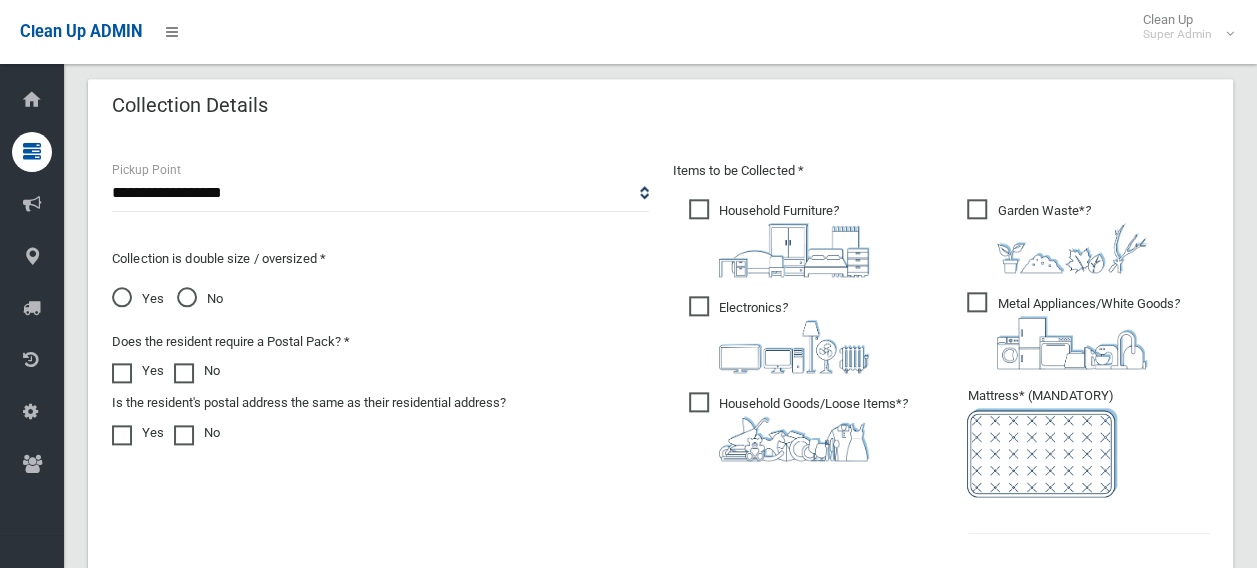 click on "Household Furniture
?" at bounding box center (779, 238) 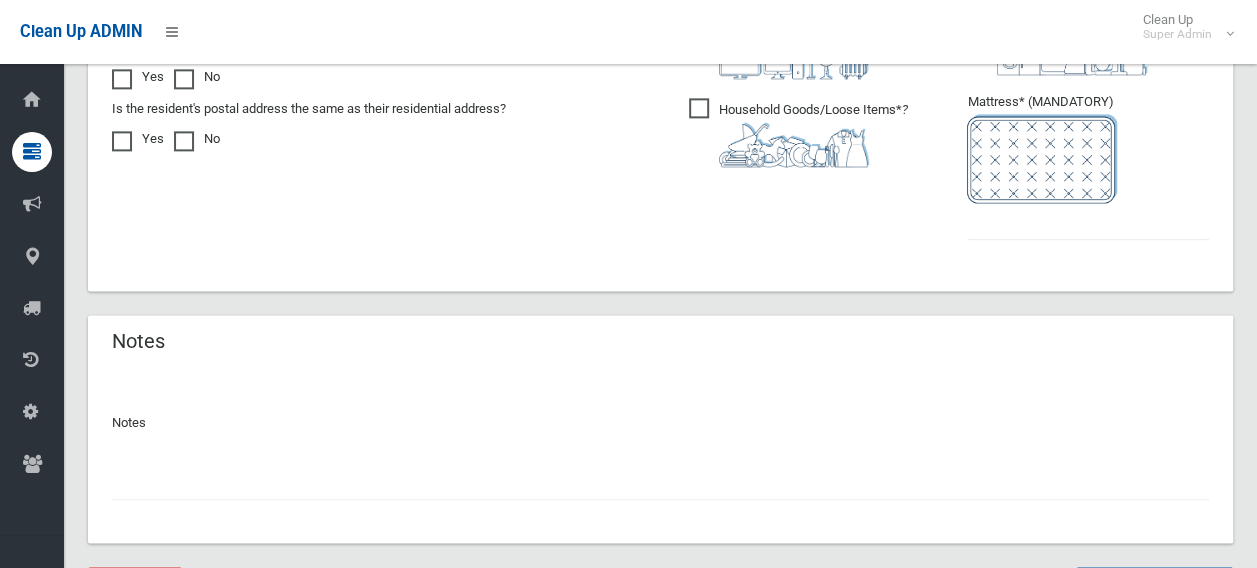 scroll, scrollTop: 1300, scrollLeft: 0, axis: vertical 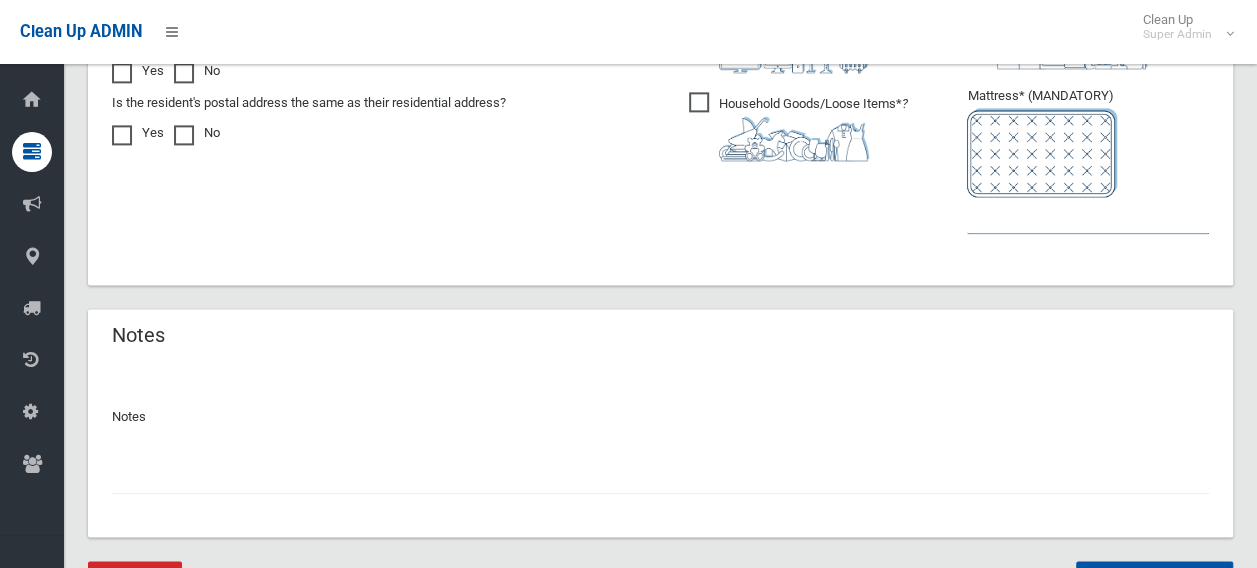 click at bounding box center (1088, 215) 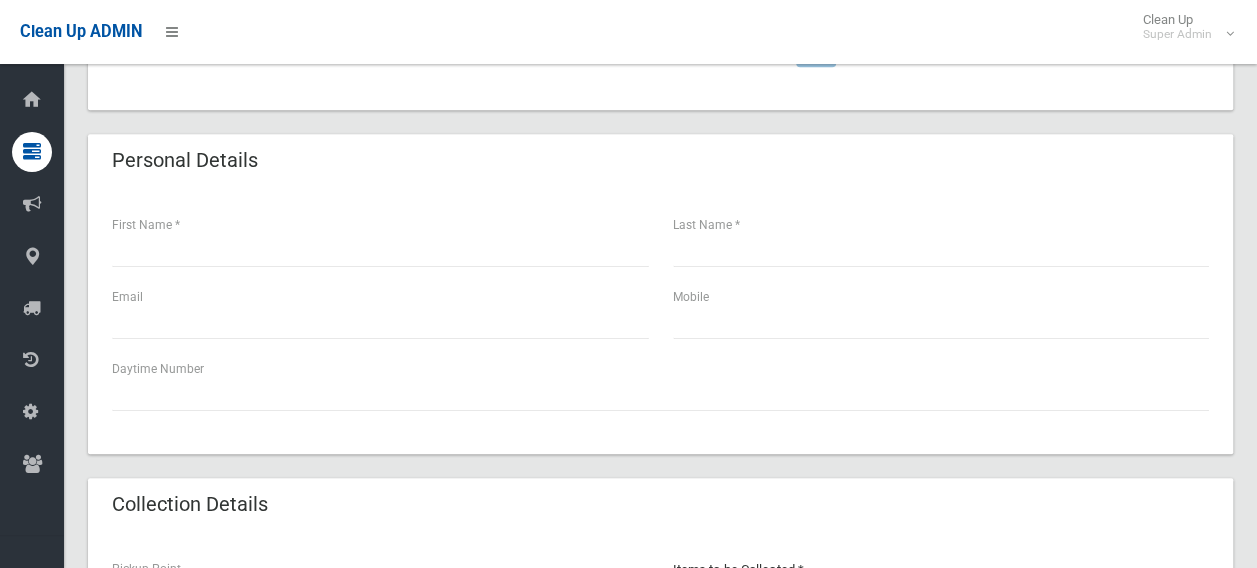 scroll, scrollTop: 600, scrollLeft: 0, axis: vertical 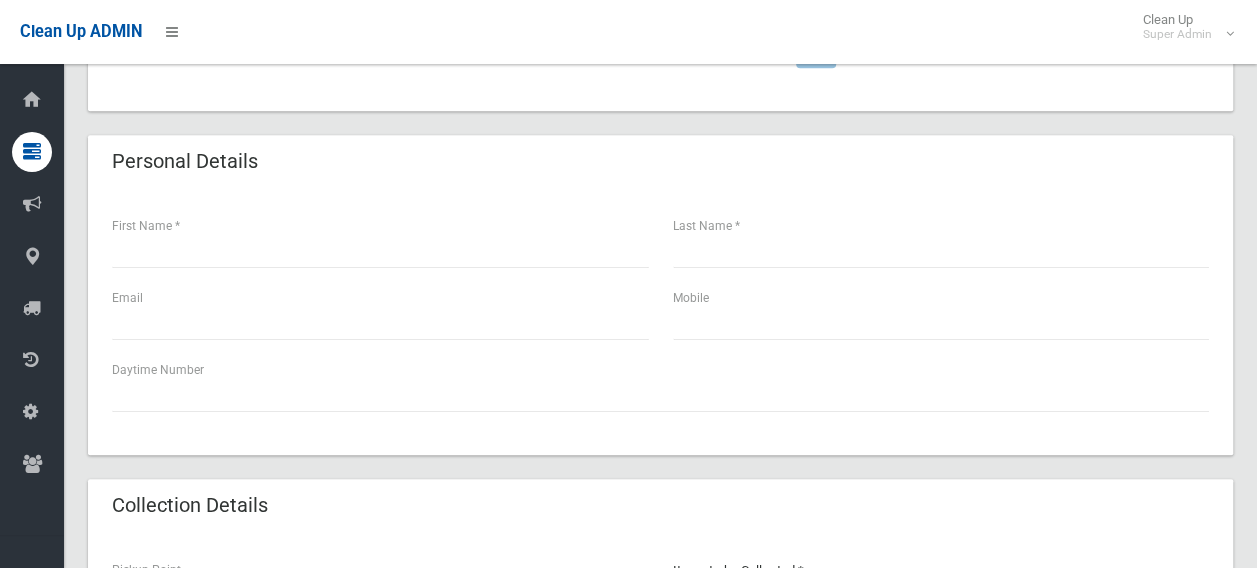type on "*" 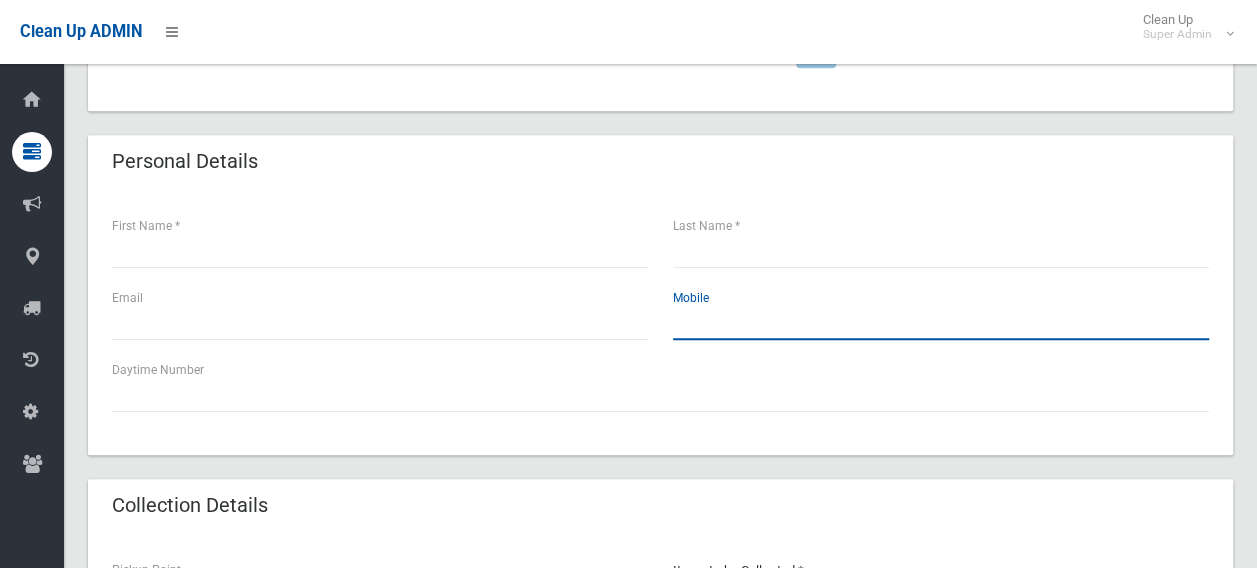 click at bounding box center (941, 321) 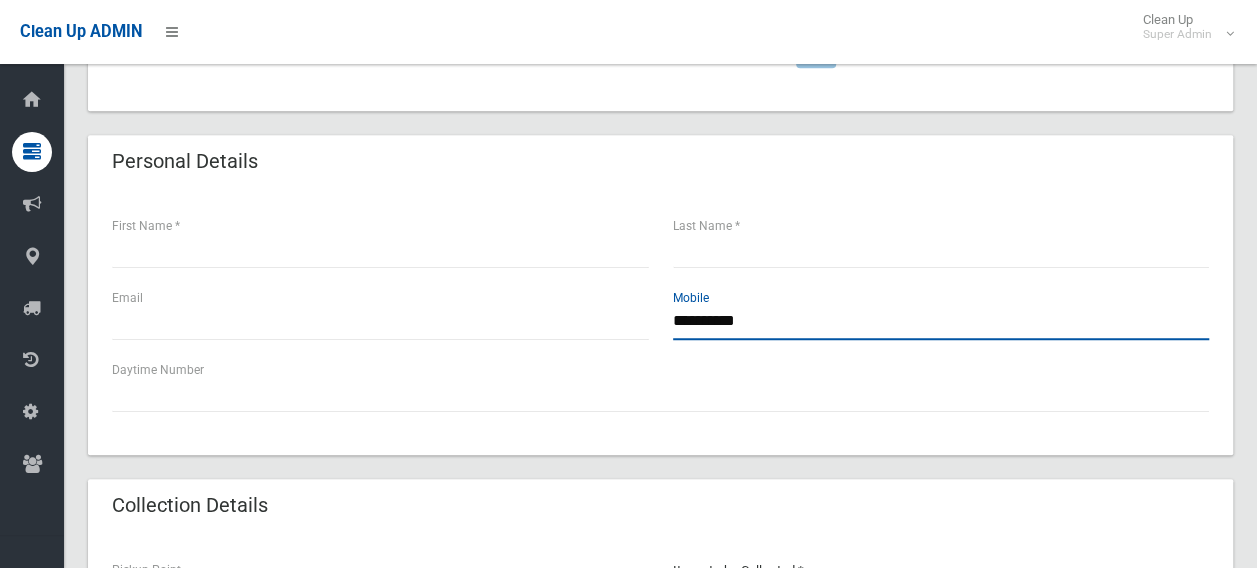 type on "**********" 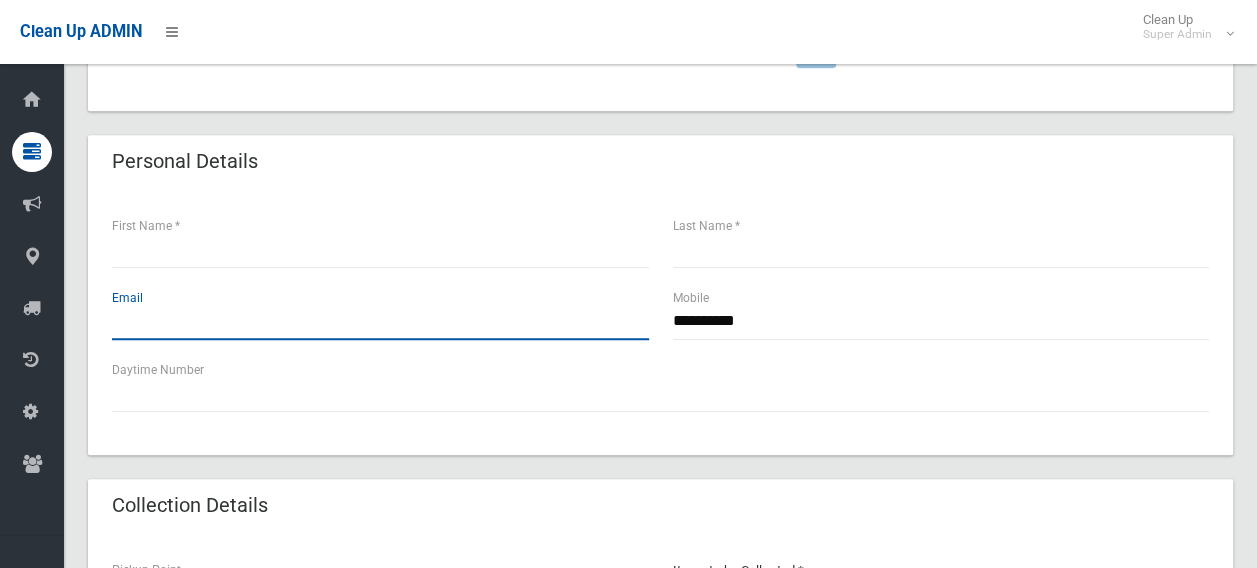 click at bounding box center [380, 321] 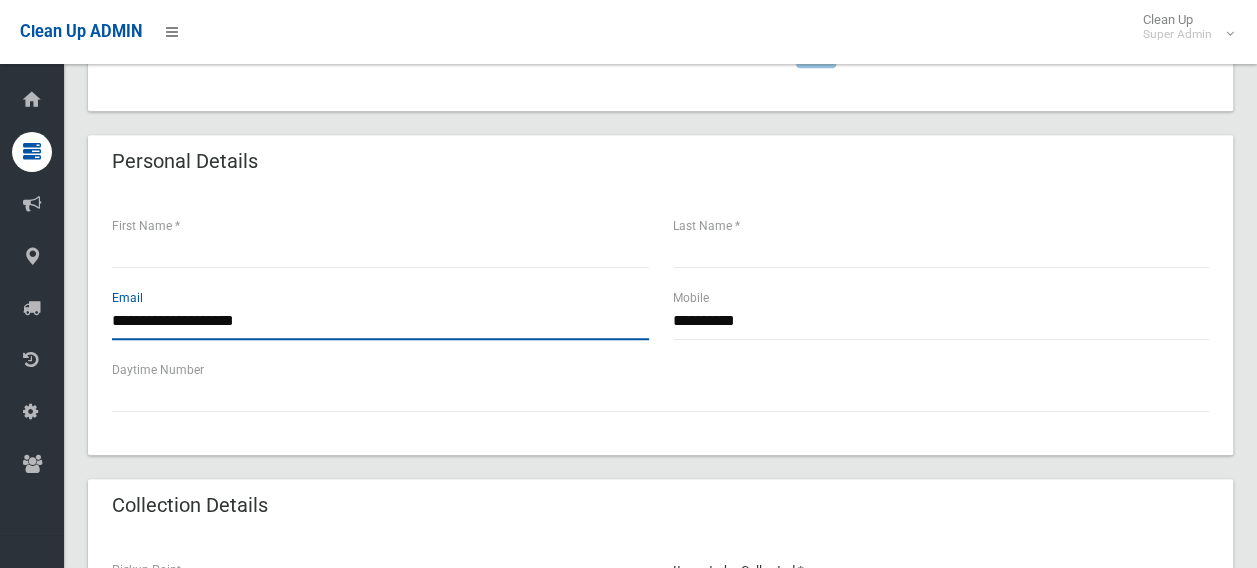 type on "**********" 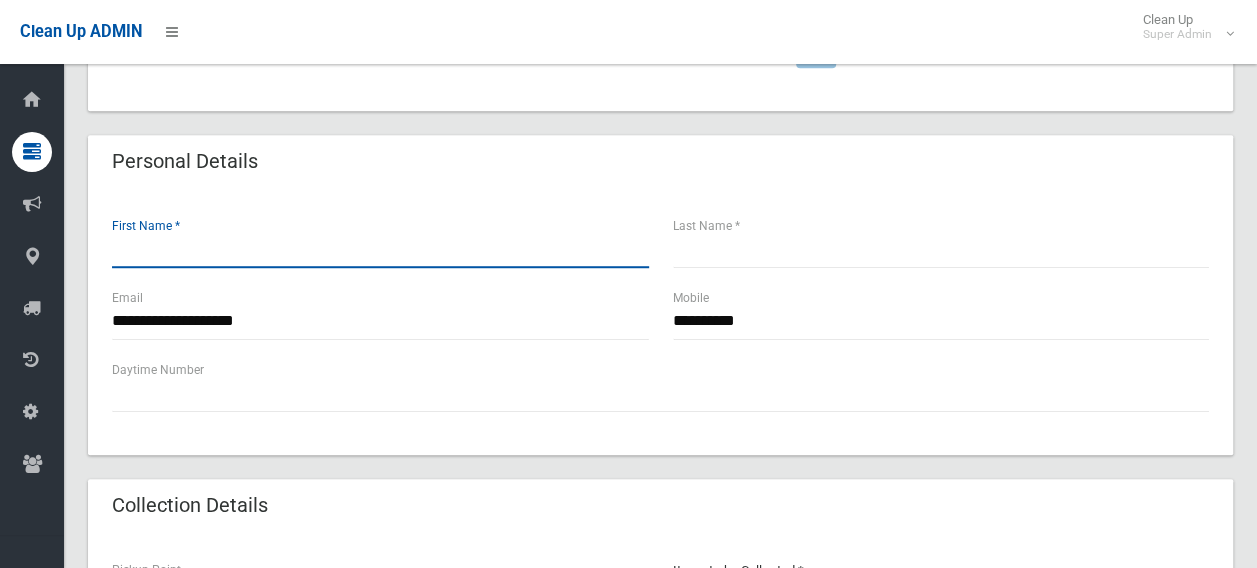 click at bounding box center [380, 249] 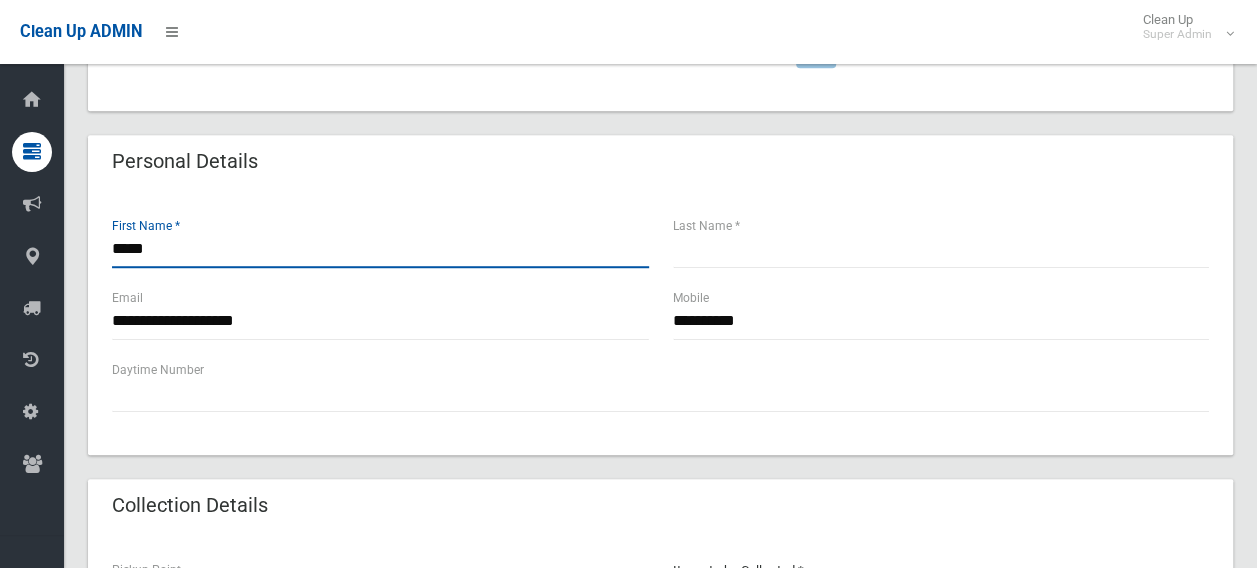 type on "*****" 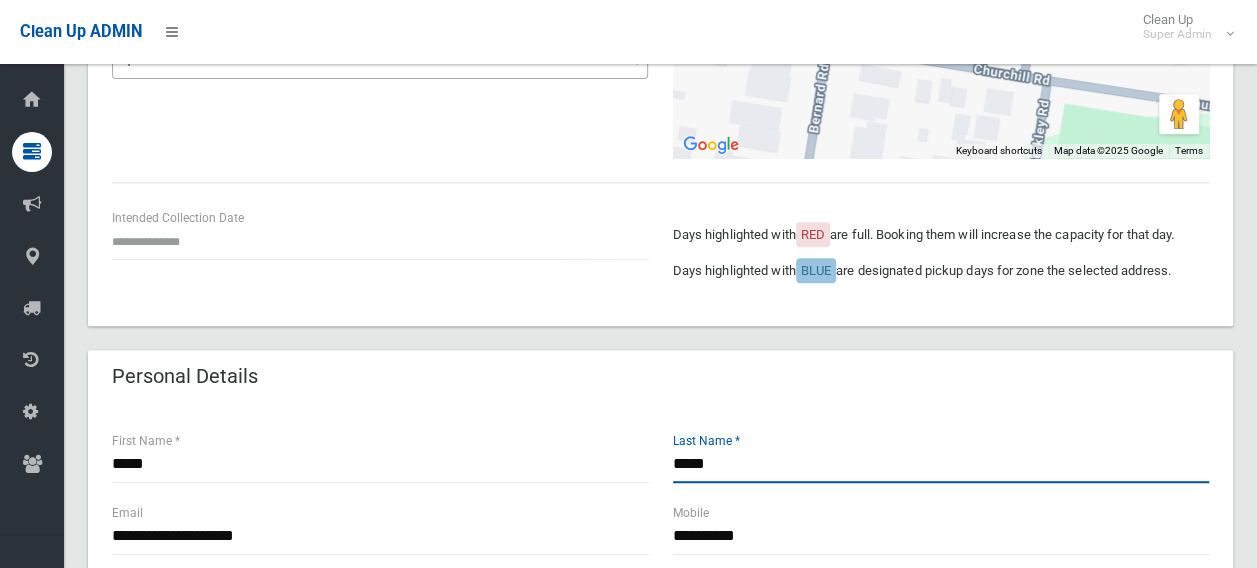 scroll, scrollTop: 400, scrollLeft: 0, axis: vertical 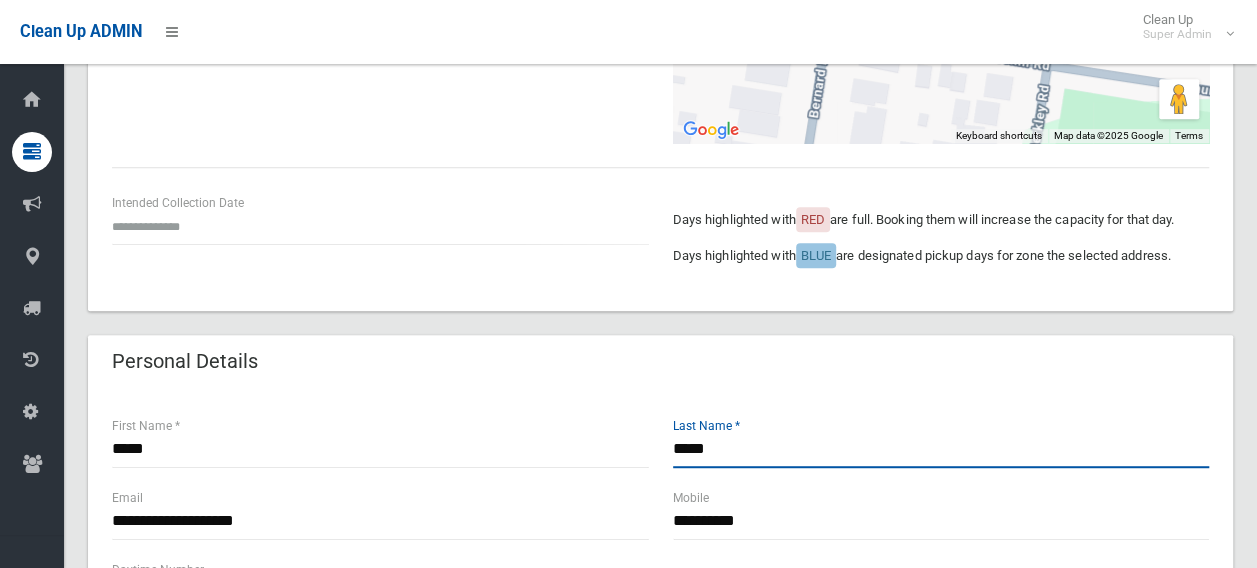 type on "*****" 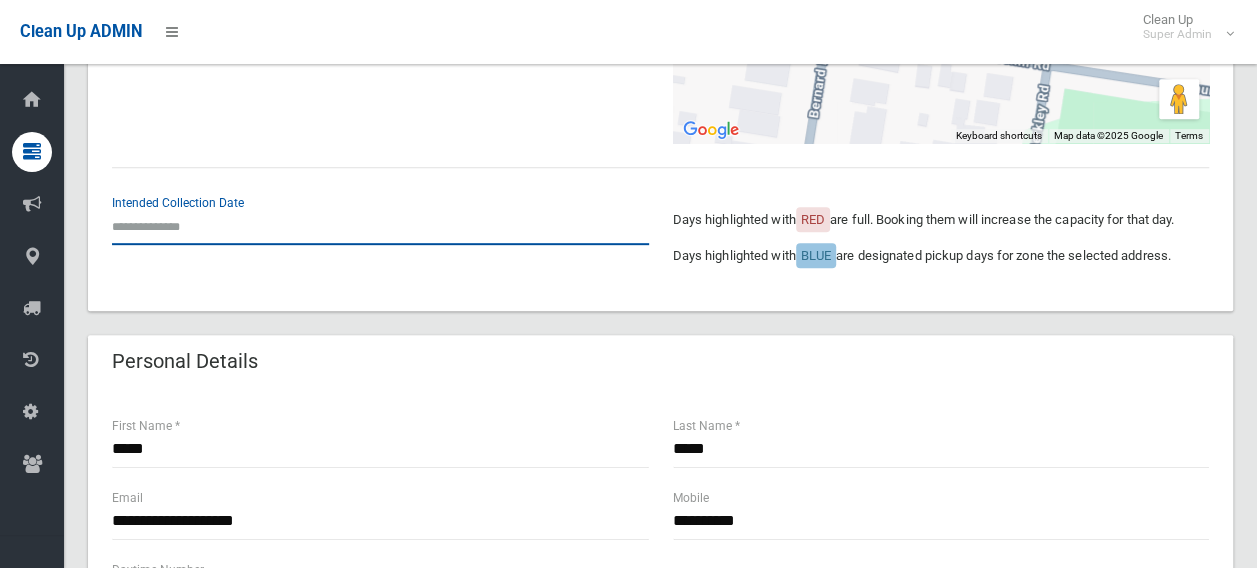 click at bounding box center (380, 226) 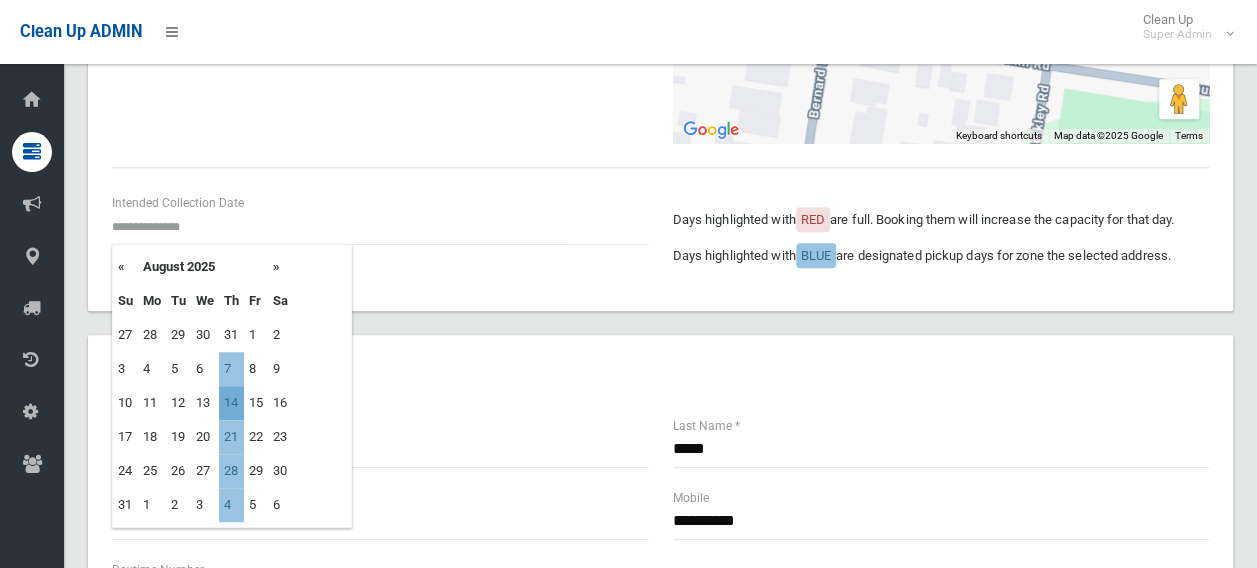 click on "14" at bounding box center [231, 403] 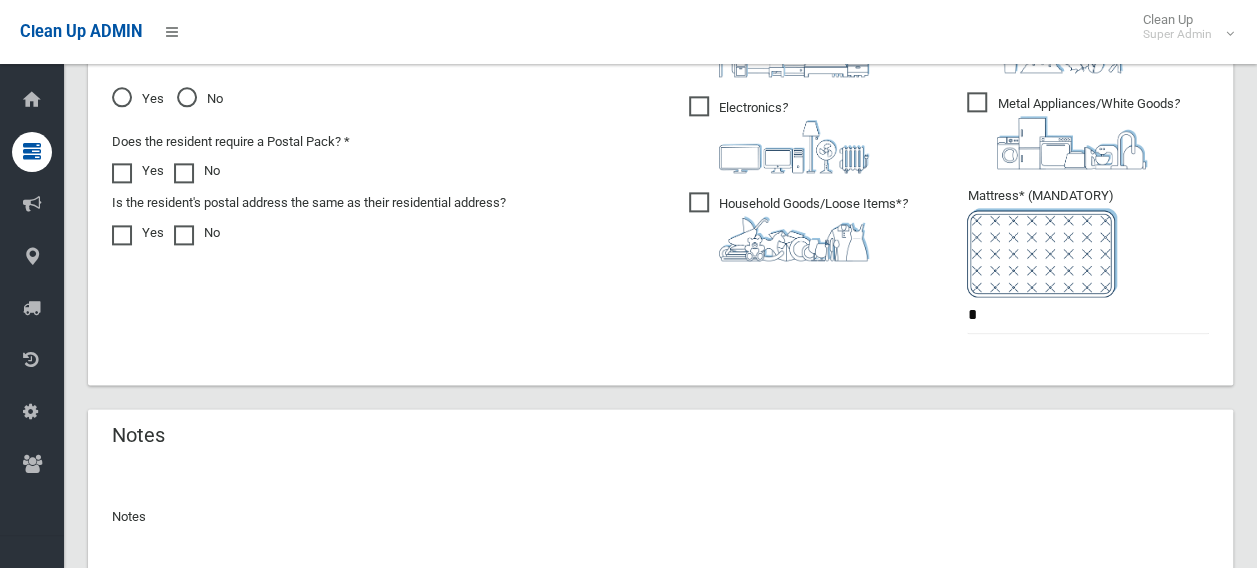 scroll, scrollTop: 1400, scrollLeft: 0, axis: vertical 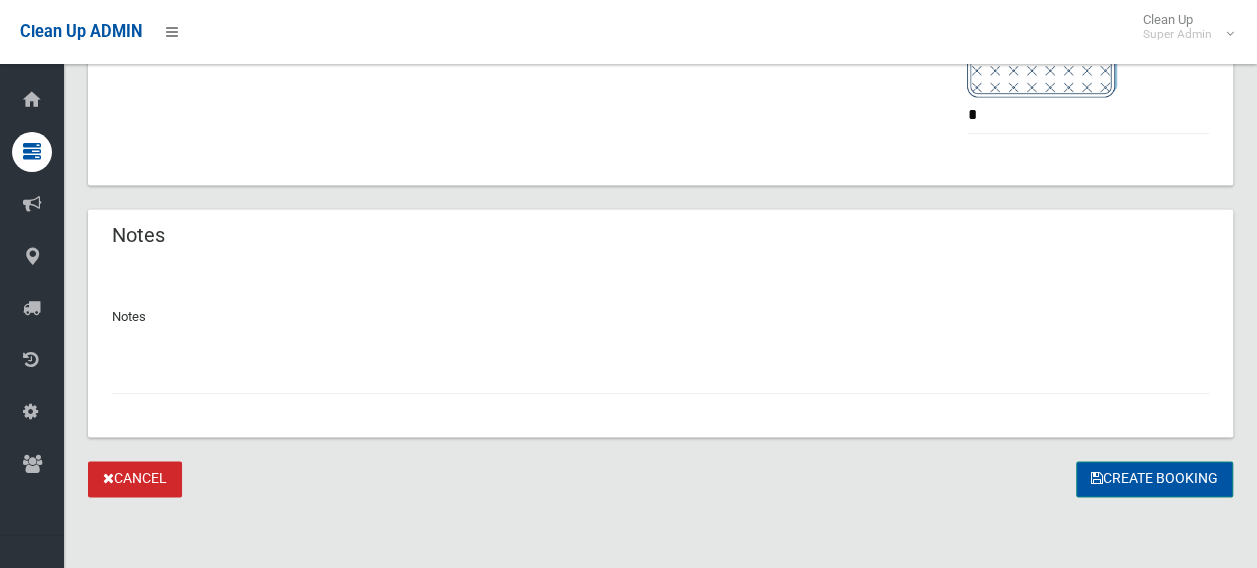 click on "Create Booking" at bounding box center (1154, 479) 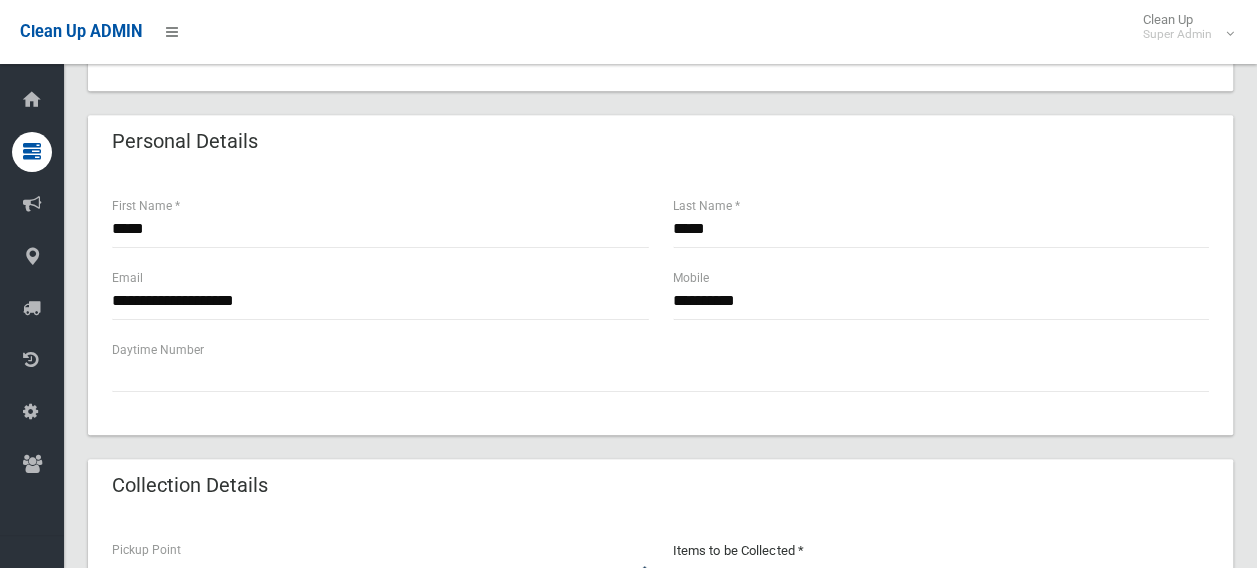scroll, scrollTop: 1000, scrollLeft: 0, axis: vertical 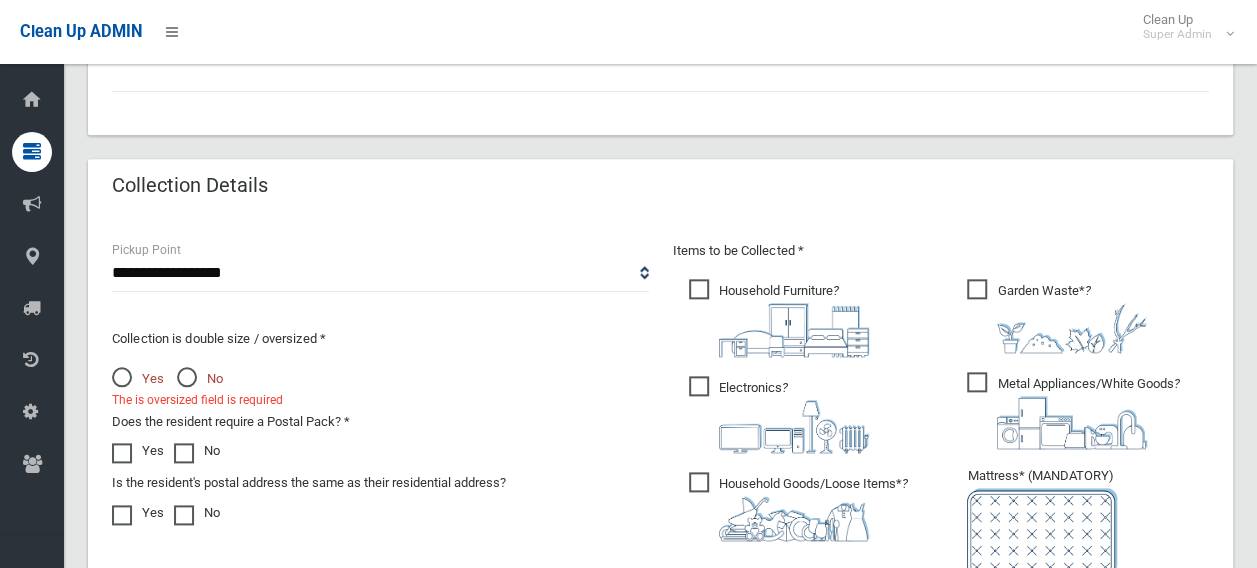 click on "No" at bounding box center (200, 379) 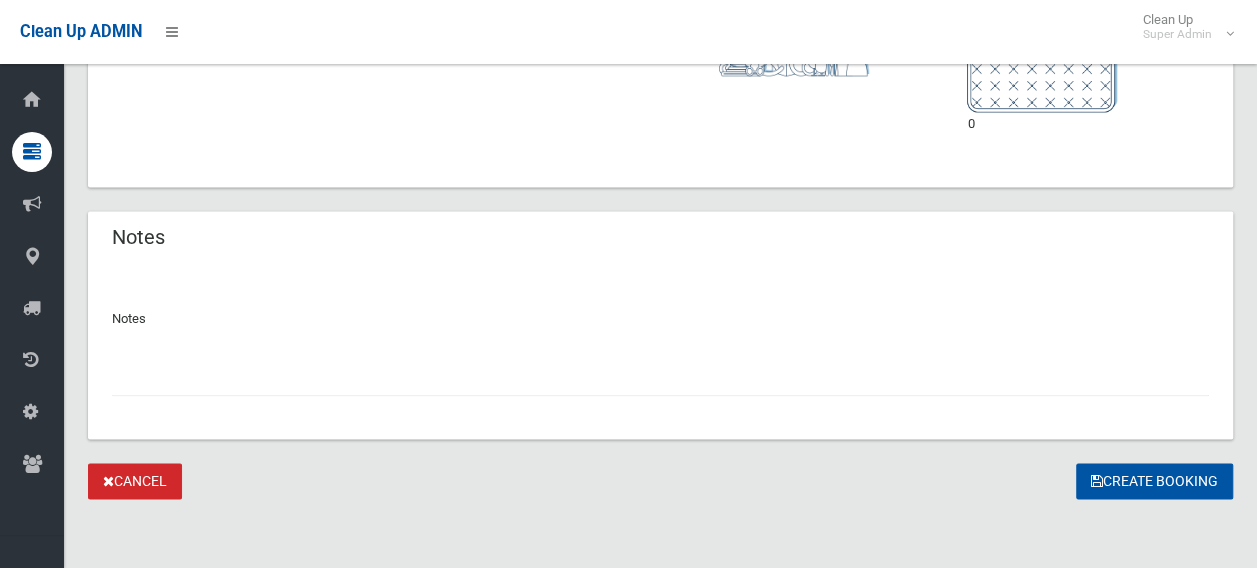 scroll, scrollTop: 1466, scrollLeft: 0, axis: vertical 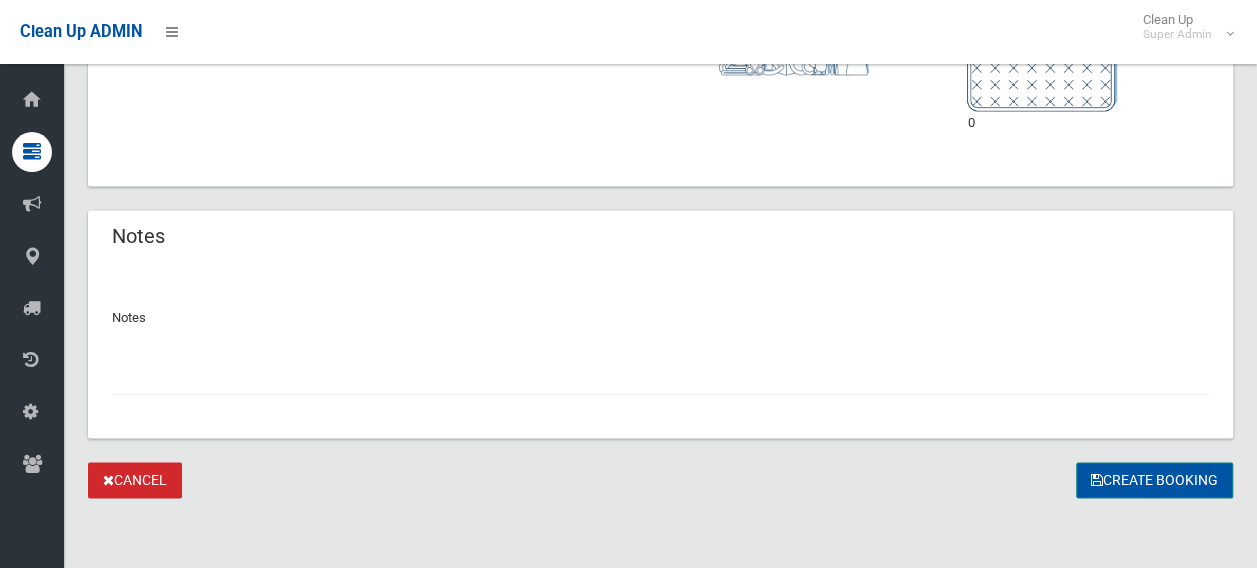 click on "Create Booking" at bounding box center (1154, 480) 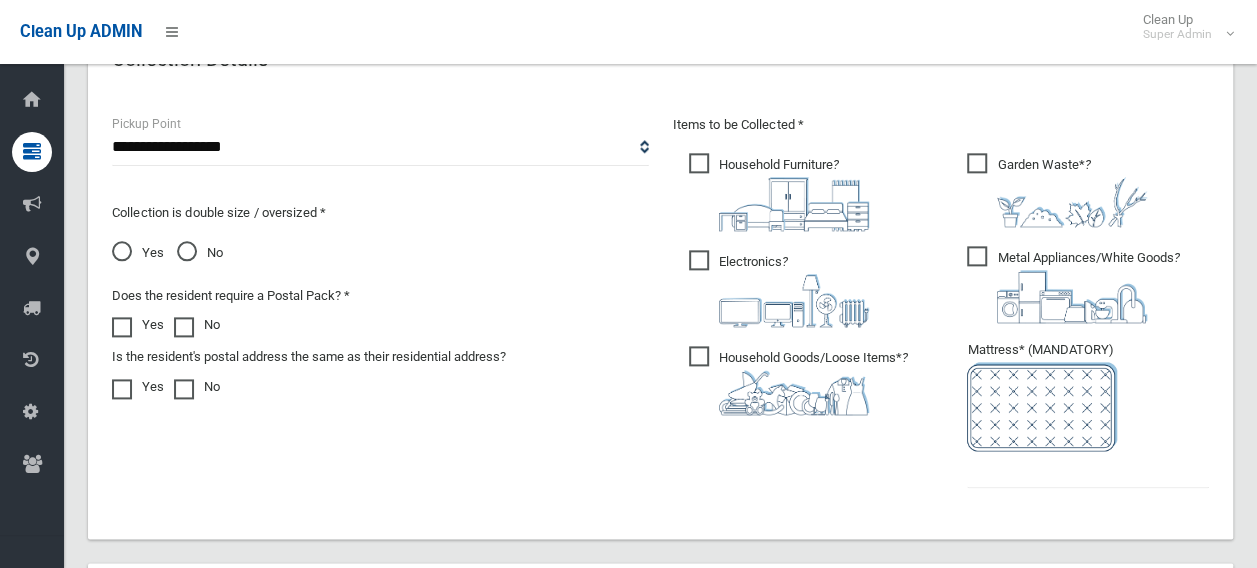 scroll, scrollTop: 1300, scrollLeft: 0, axis: vertical 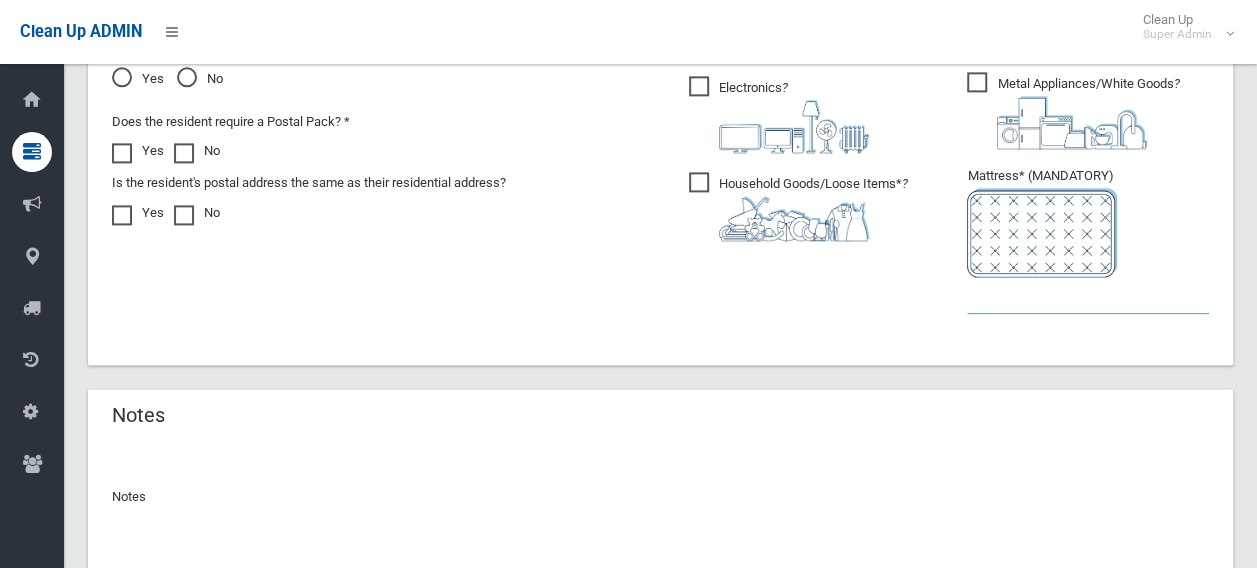 click at bounding box center [1088, 295] 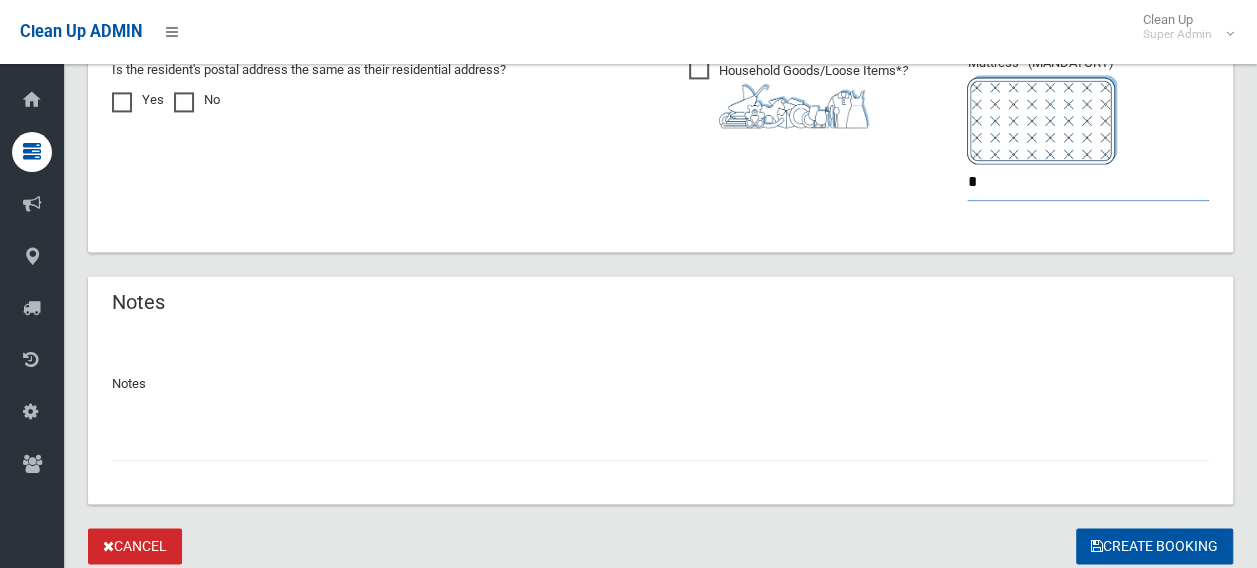 scroll, scrollTop: 1479, scrollLeft: 0, axis: vertical 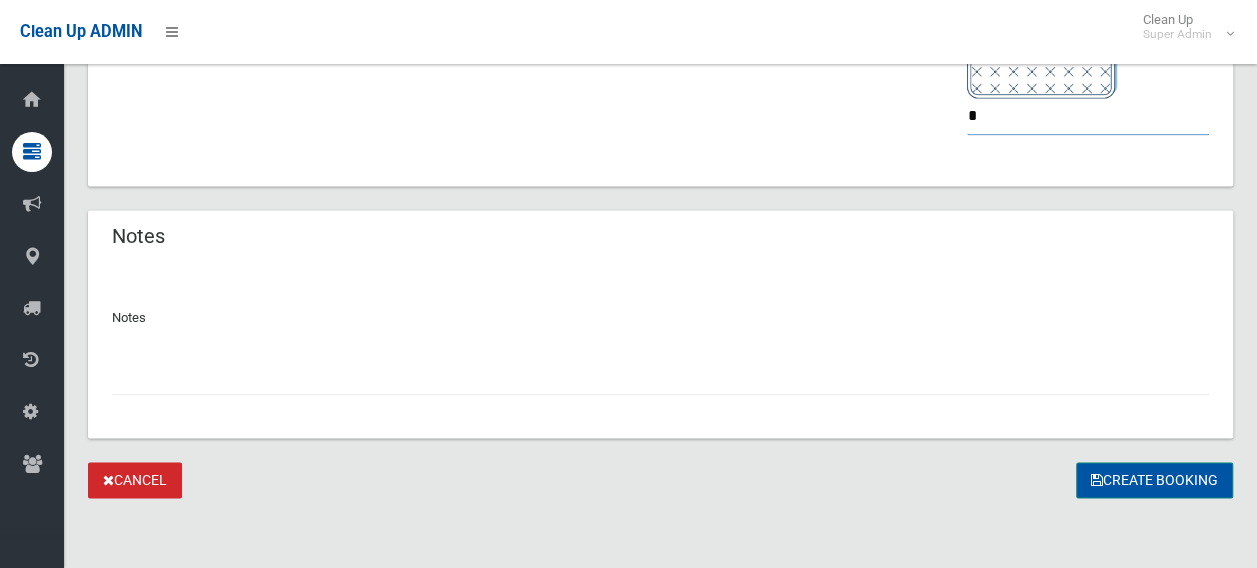 type on "*" 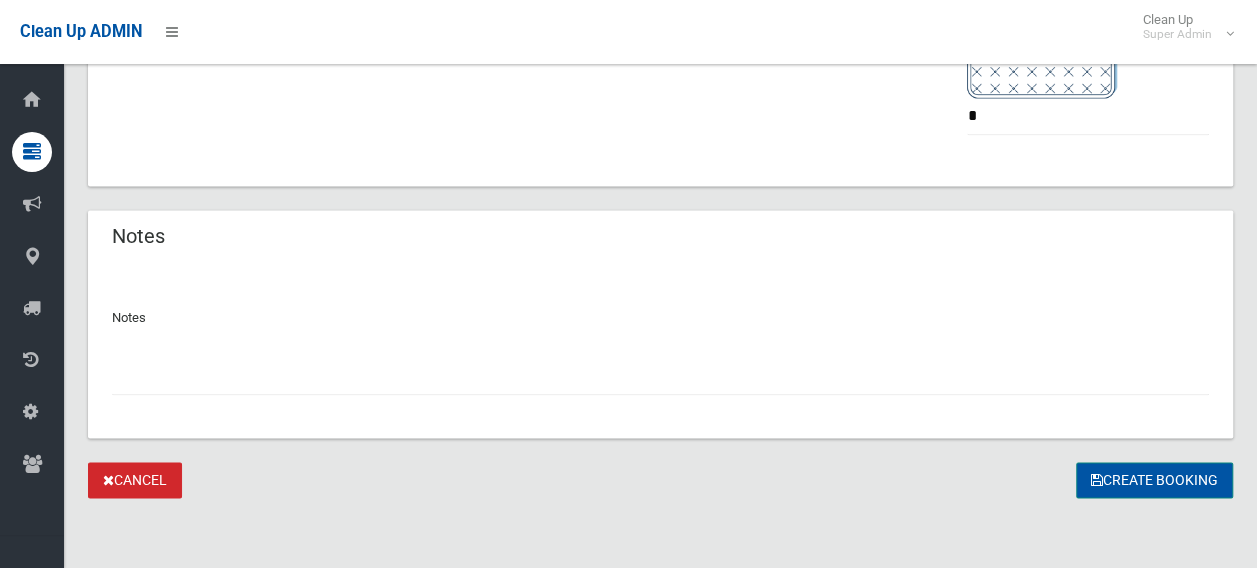 click on "Create Booking" at bounding box center [1154, 480] 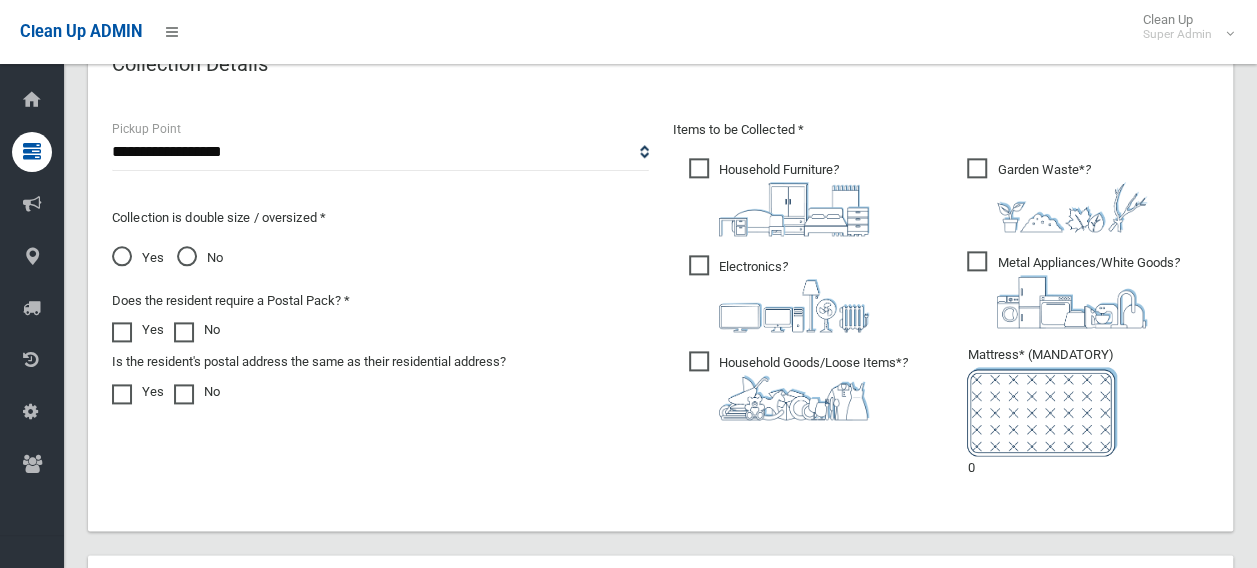 scroll, scrollTop: 1490, scrollLeft: 0, axis: vertical 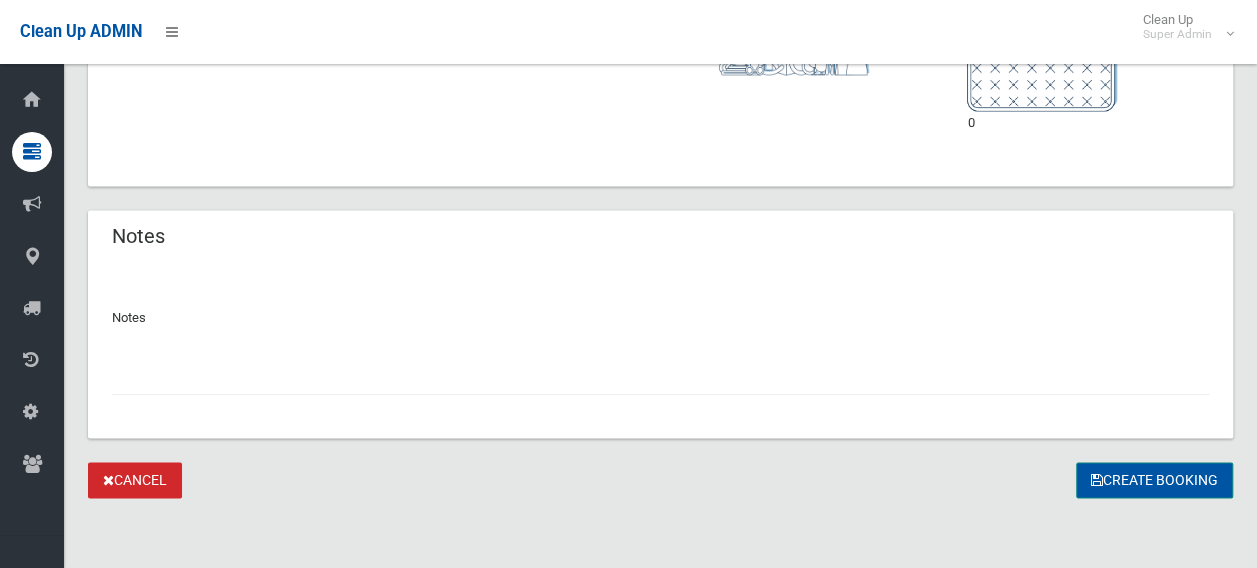 click on "Create Booking" at bounding box center [1154, 480] 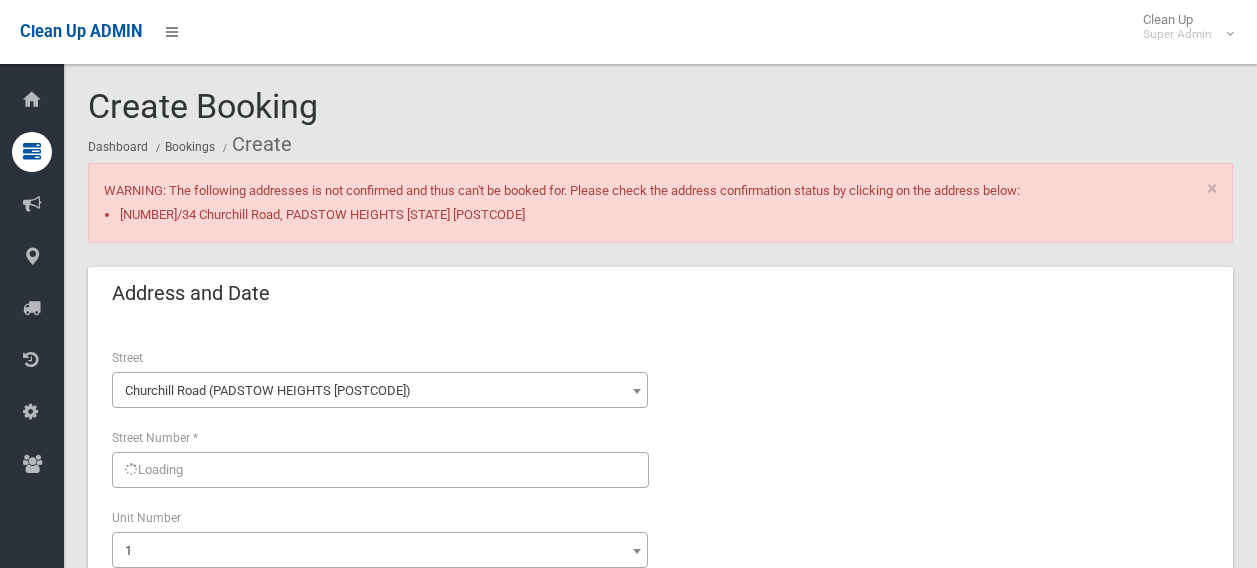 scroll, scrollTop: 600, scrollLeft: 0, axis: vertical 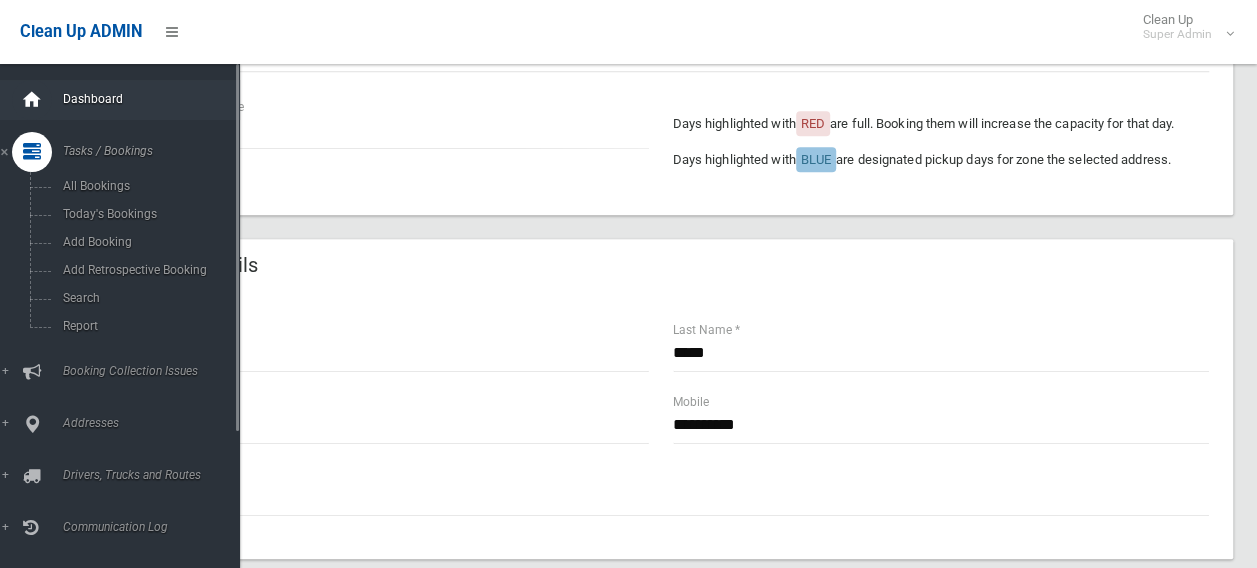 click at bounding box center [32, 100] 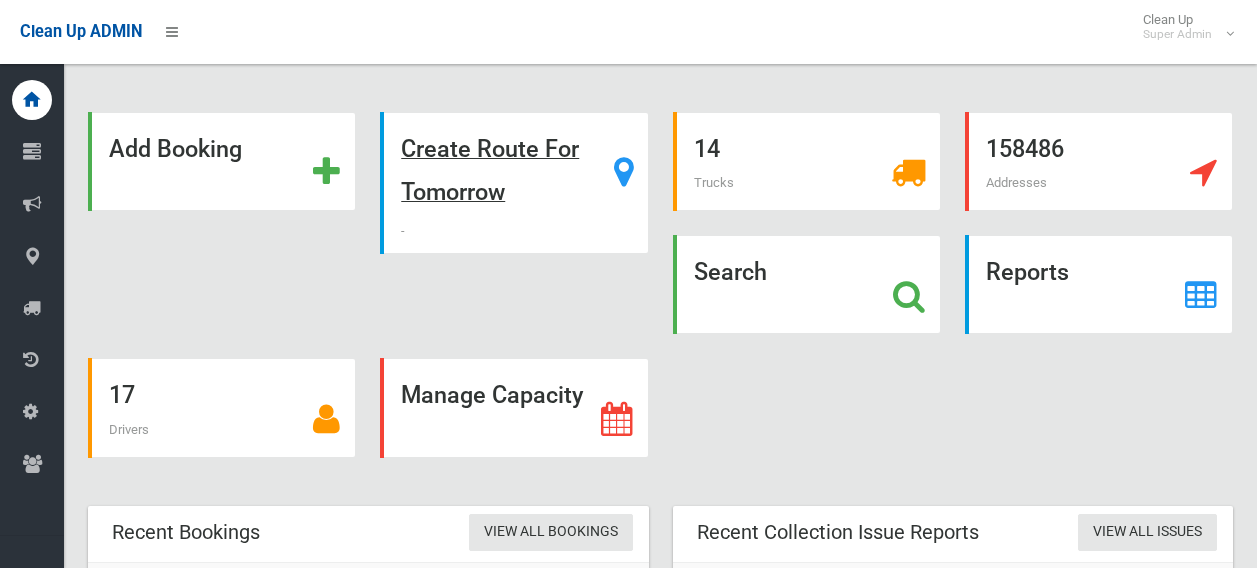 scroll, scrollTop: 0, scrollLeft: 0, axis: both 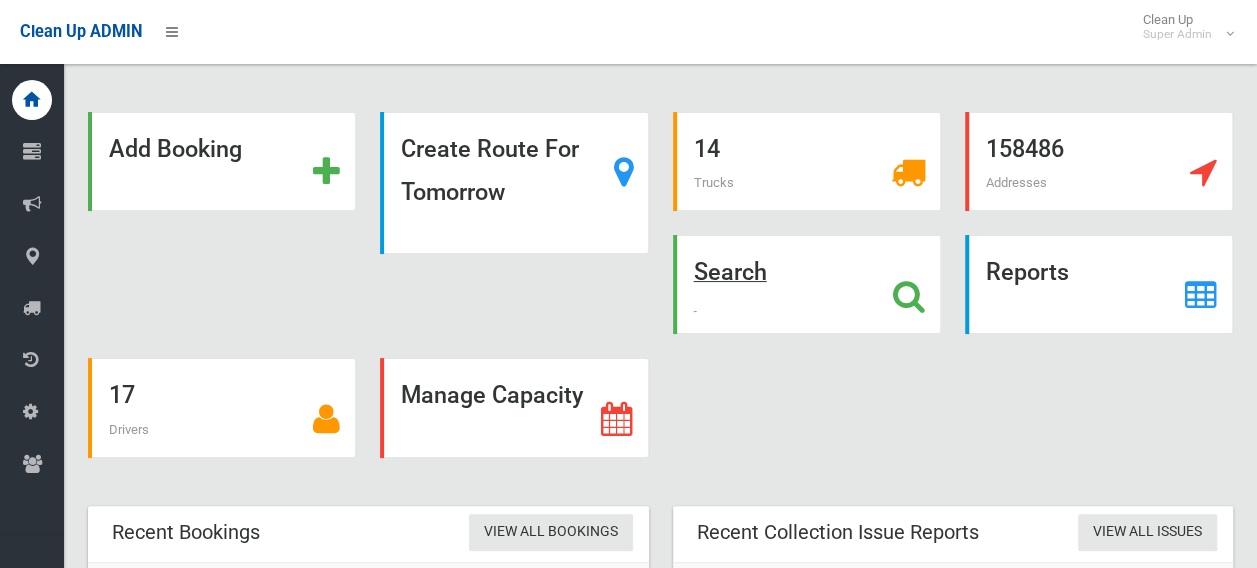 click at bounding box center (909, 296) 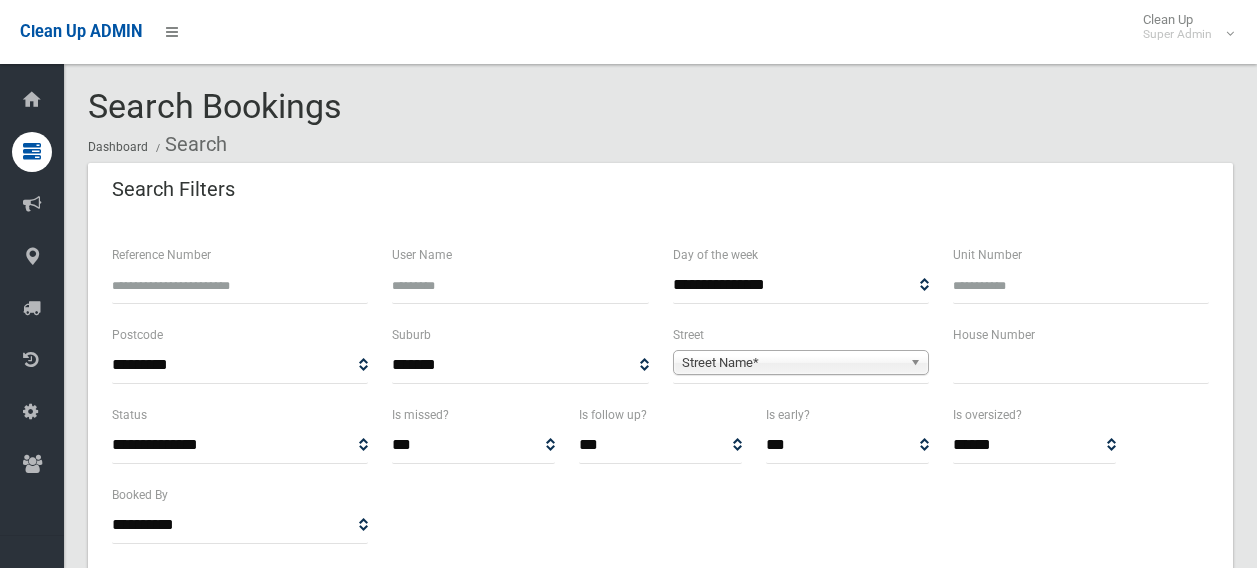 select 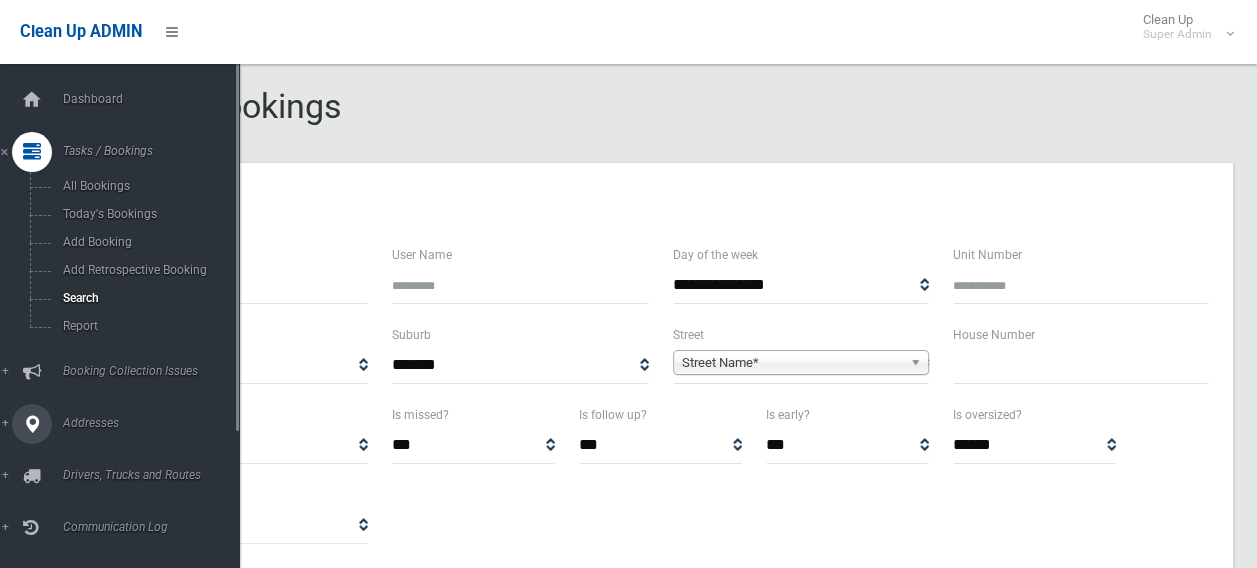 click at bounding box center [32, 424] 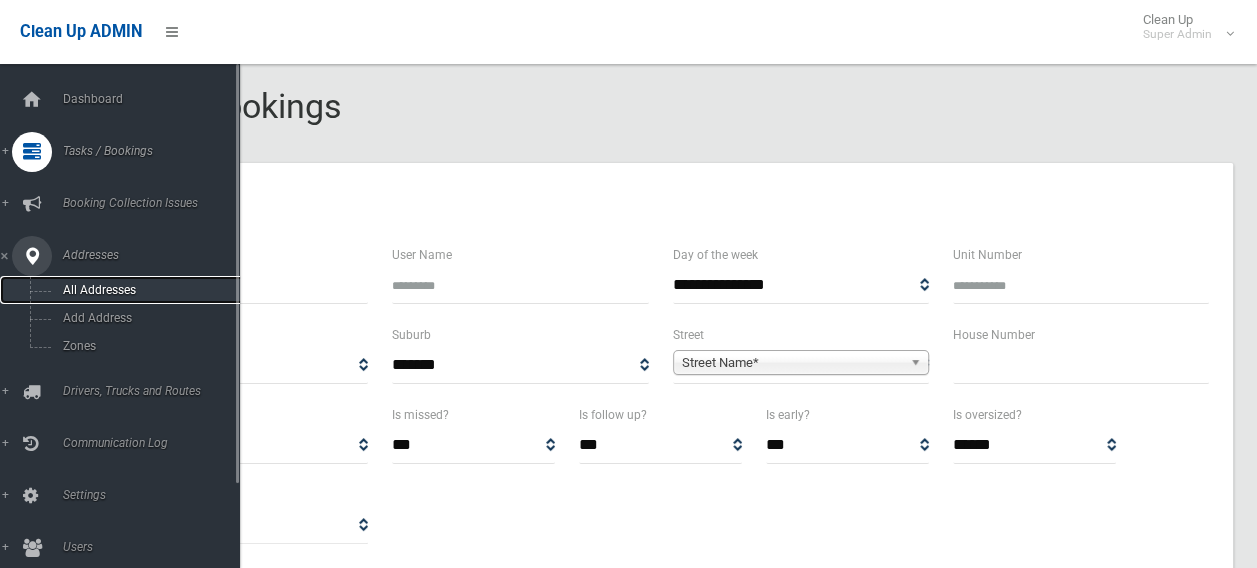 click on "All Addresses" at bounding box center (147, 290) 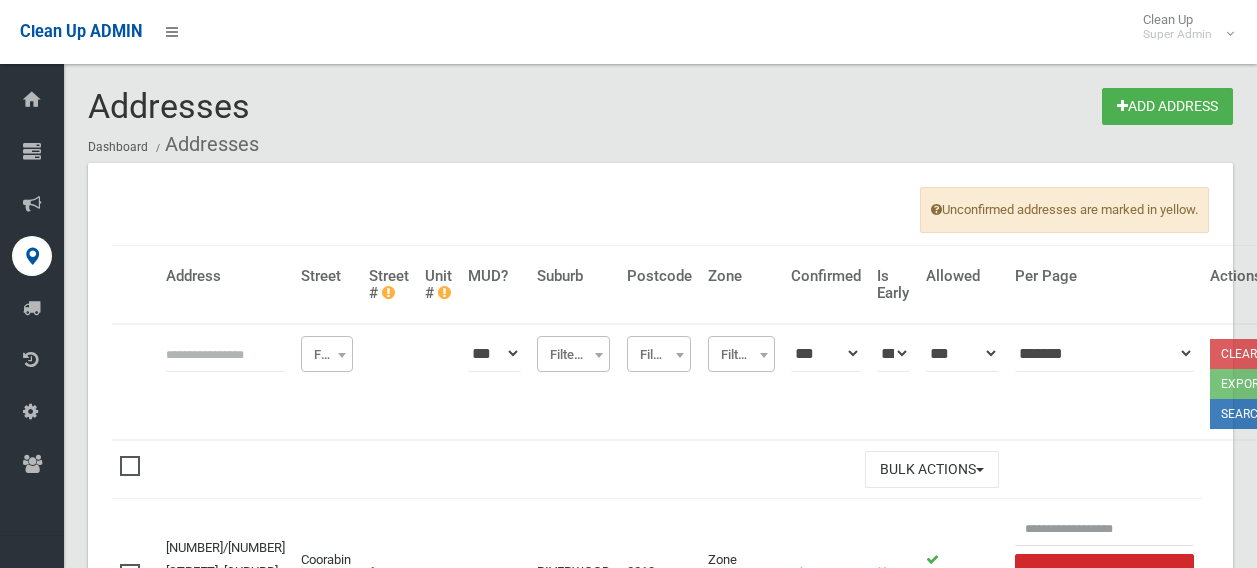 scroll, scrollTop: 0, scrollLeft: 0, axis: both 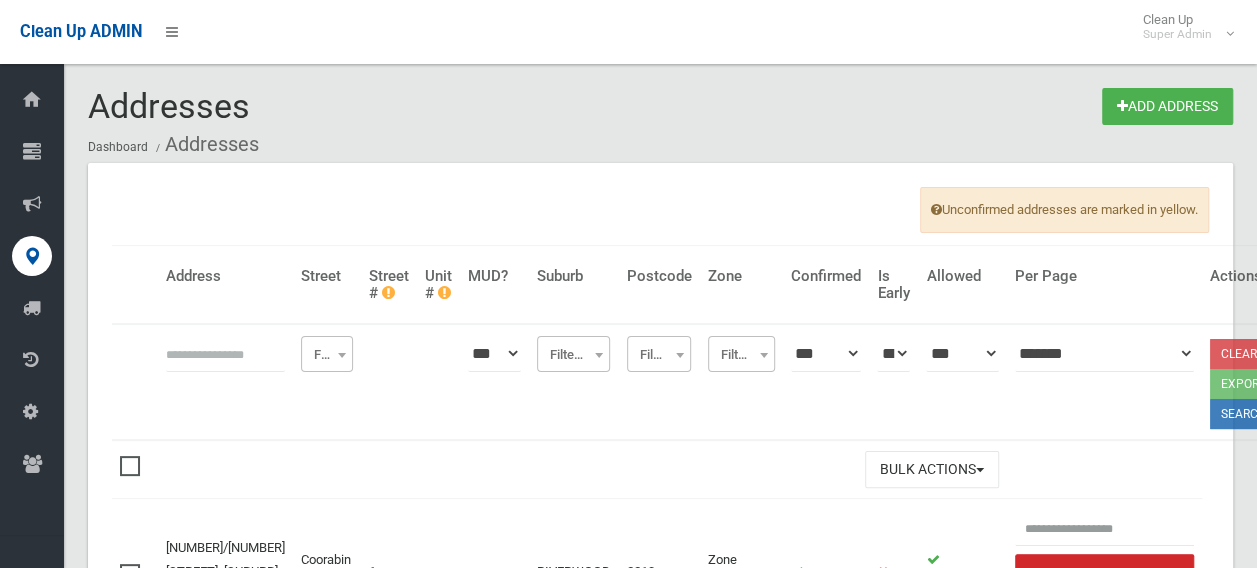 click at bounding box center [225, 353] 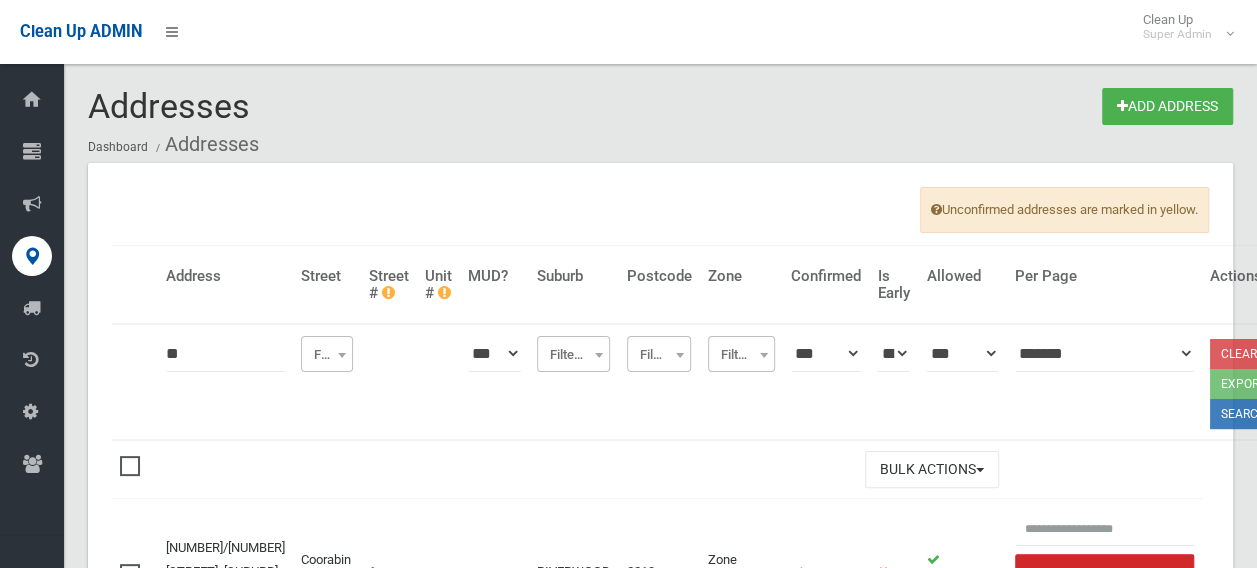 type on "**" 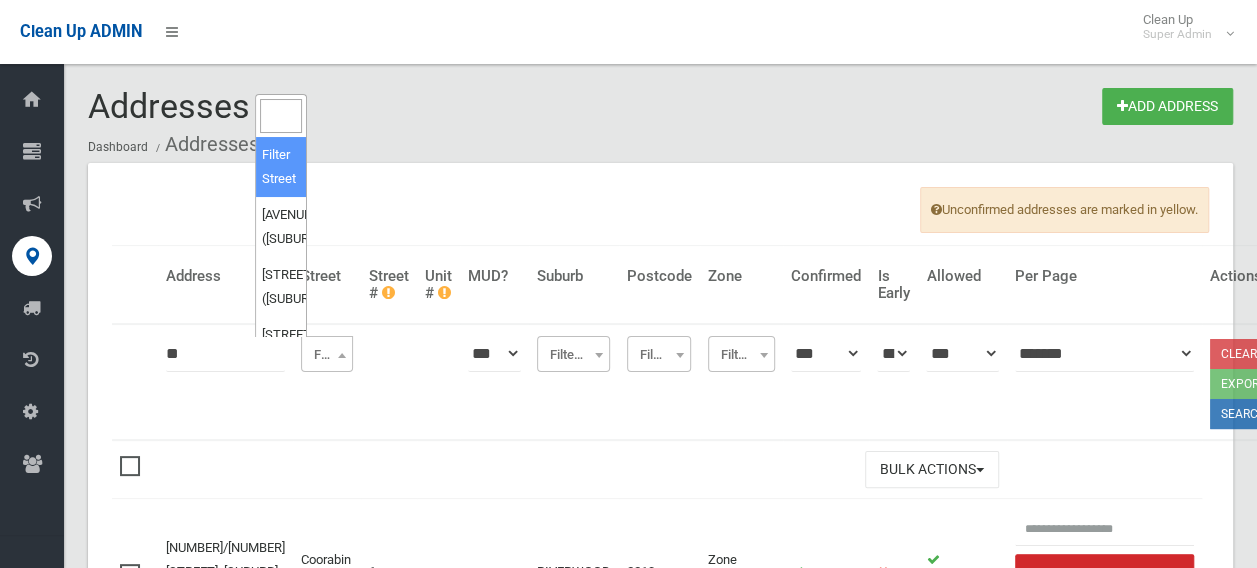 click at bounding box center (281, 116) 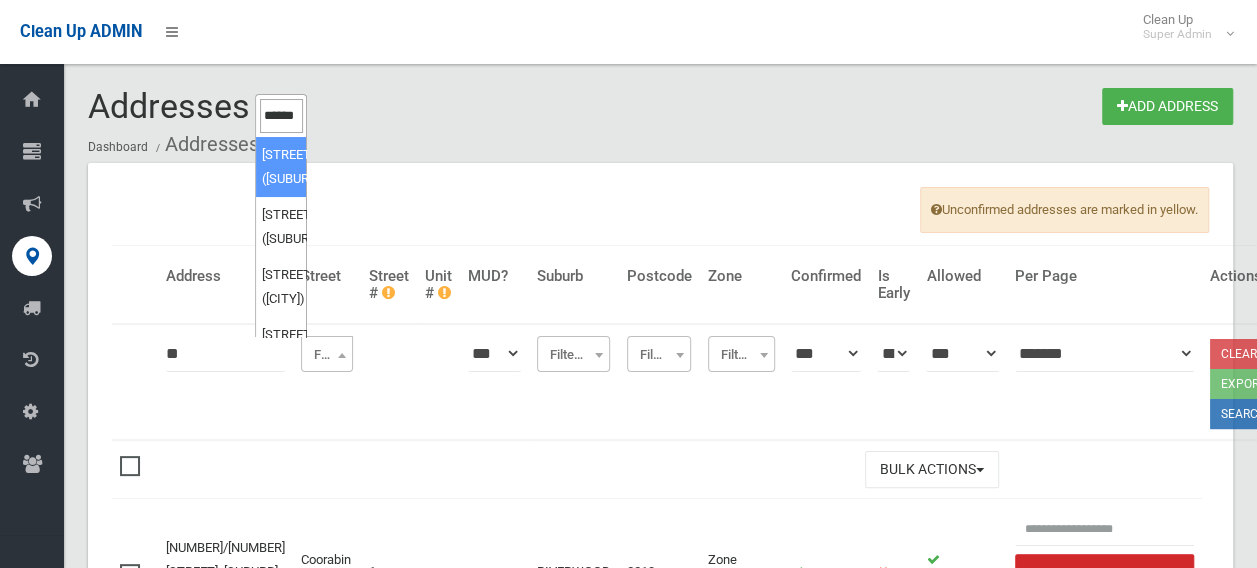 scroll, scrollTop: 0, scrollLeft: 10, axis: horizontal 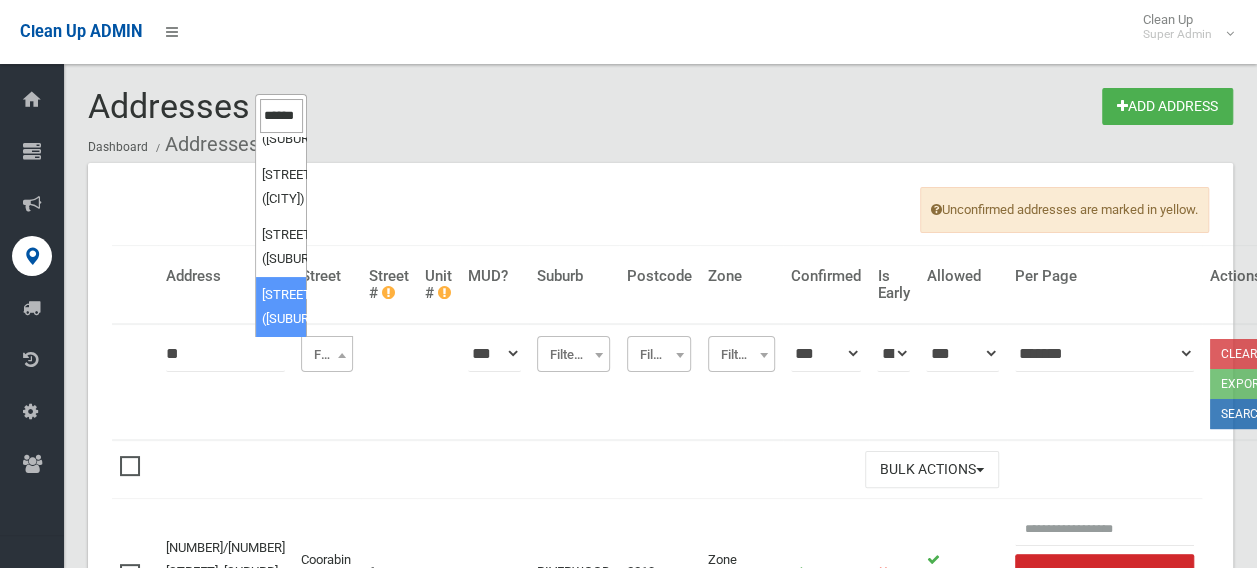 type on "******" 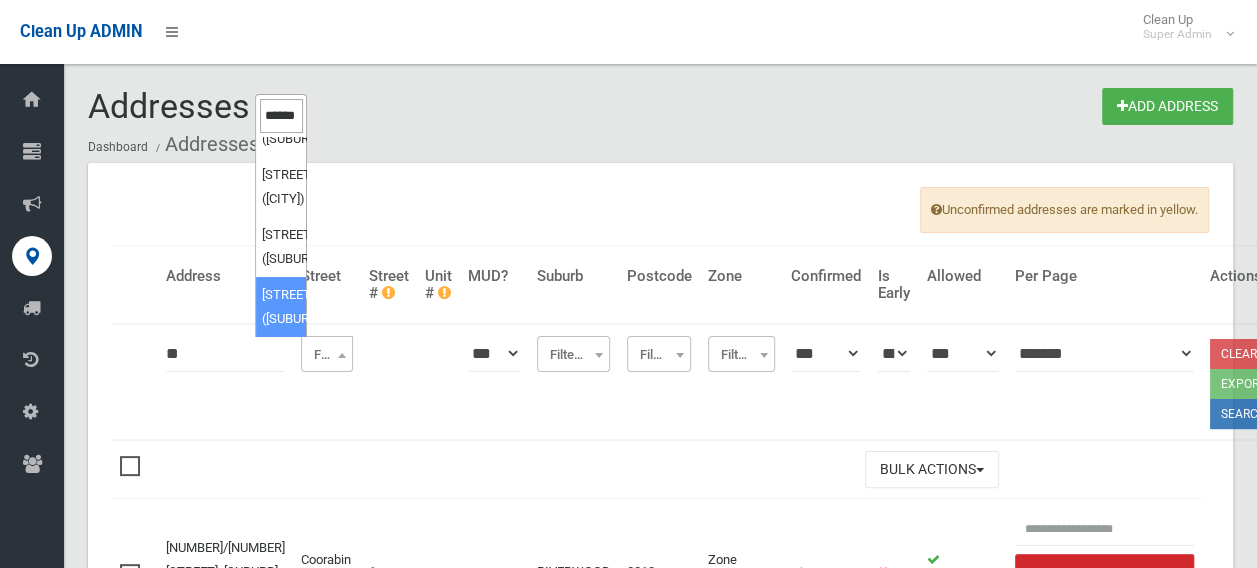 select on "****" 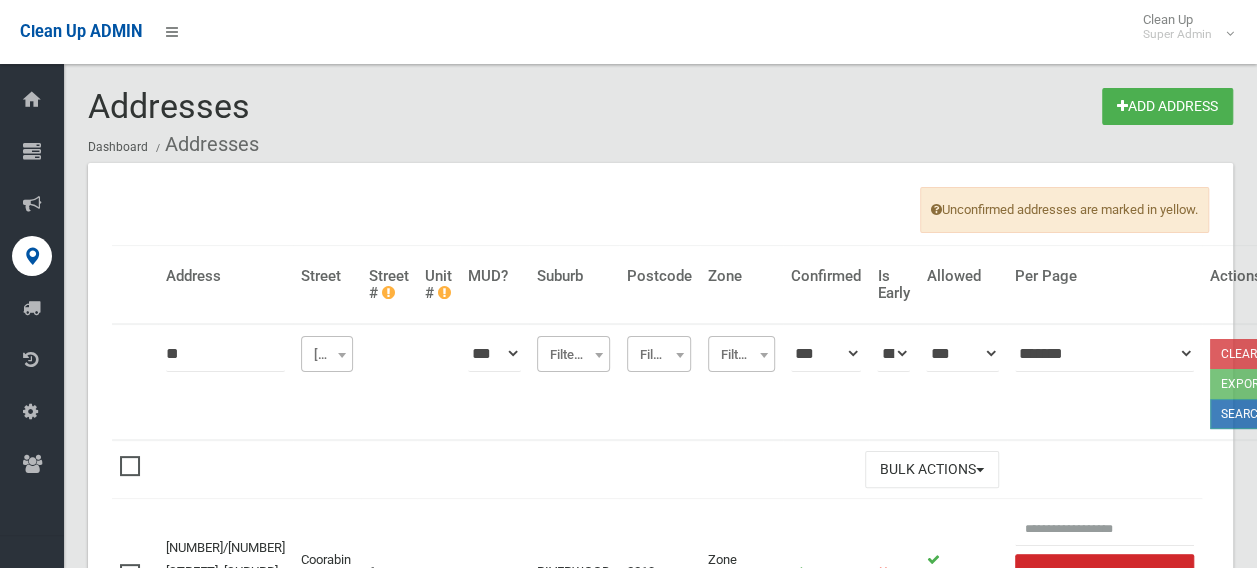 click on "Search" at bounding box center [1244, 414] 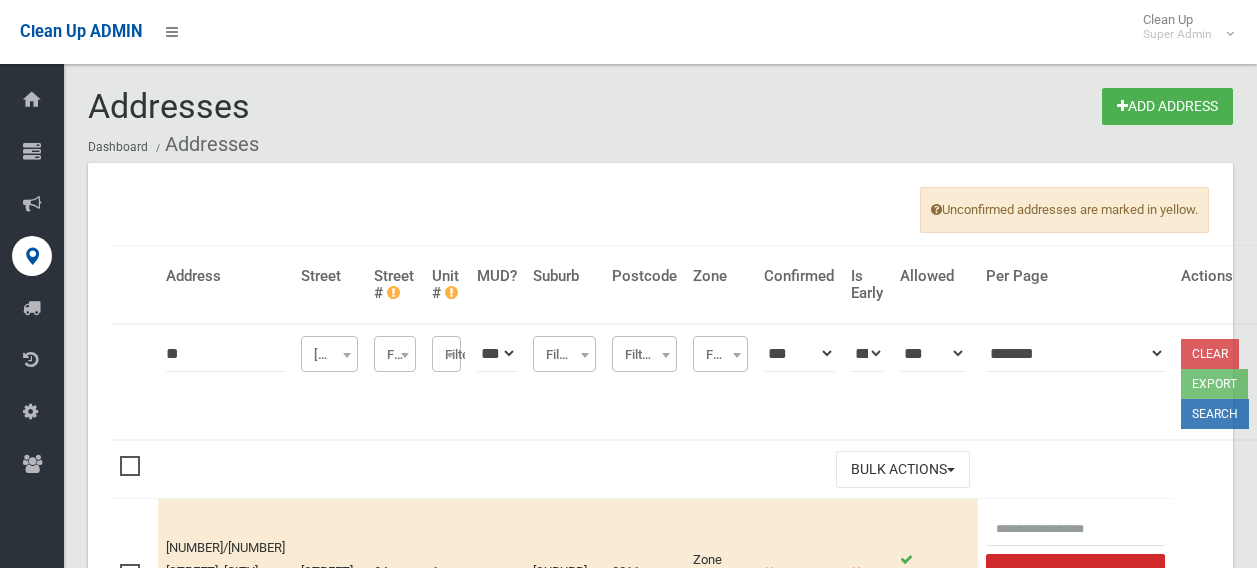 scroll, scrollTop: 300, scrollLeft: 0, axis: vertical 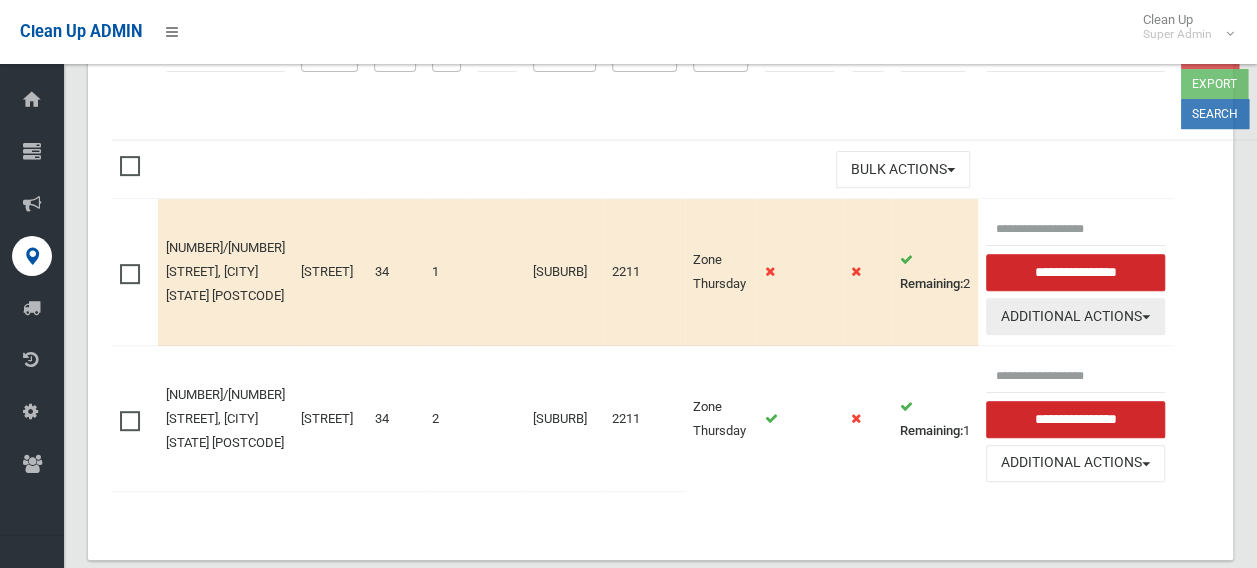 click on "Additional Actions" at bounding box center [1075, 316] 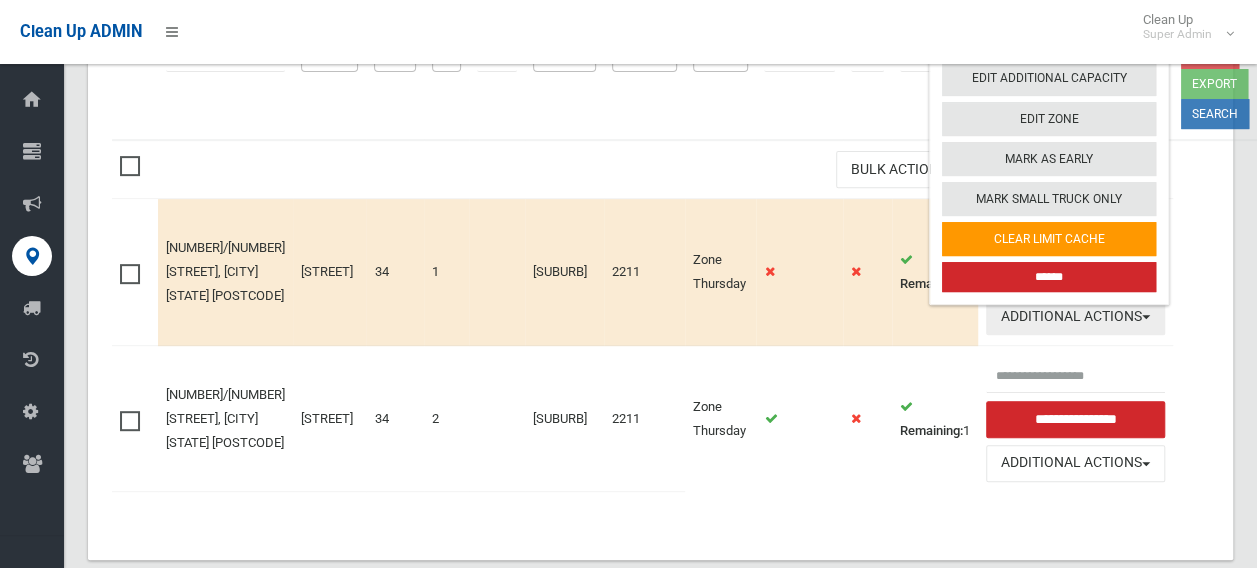 scroll, scrollTop: 200, scrollLeft: 0, axis: vertical 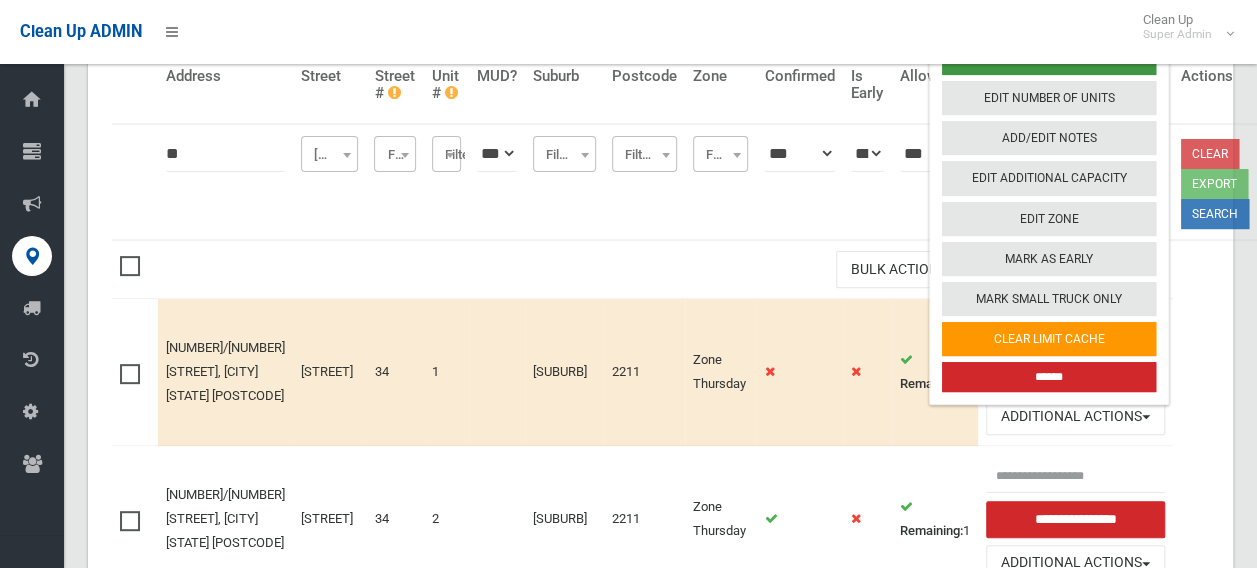 click on "*******" at bounding box center [1049, 60] 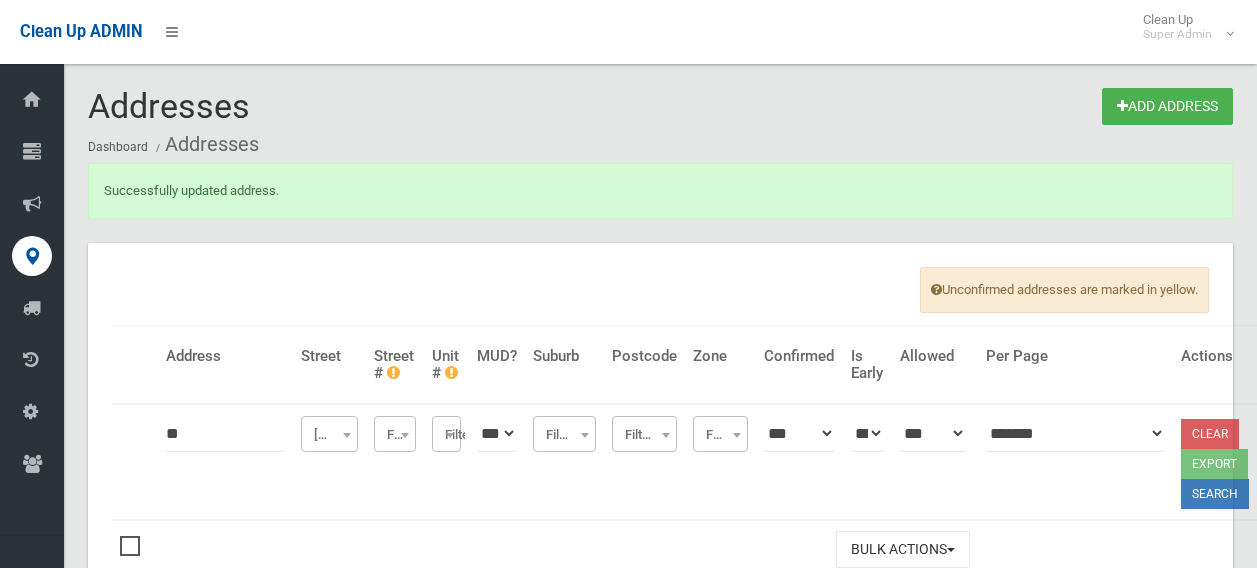 scroll, scrollTop: 0, scrollLeft: 0, axis: both 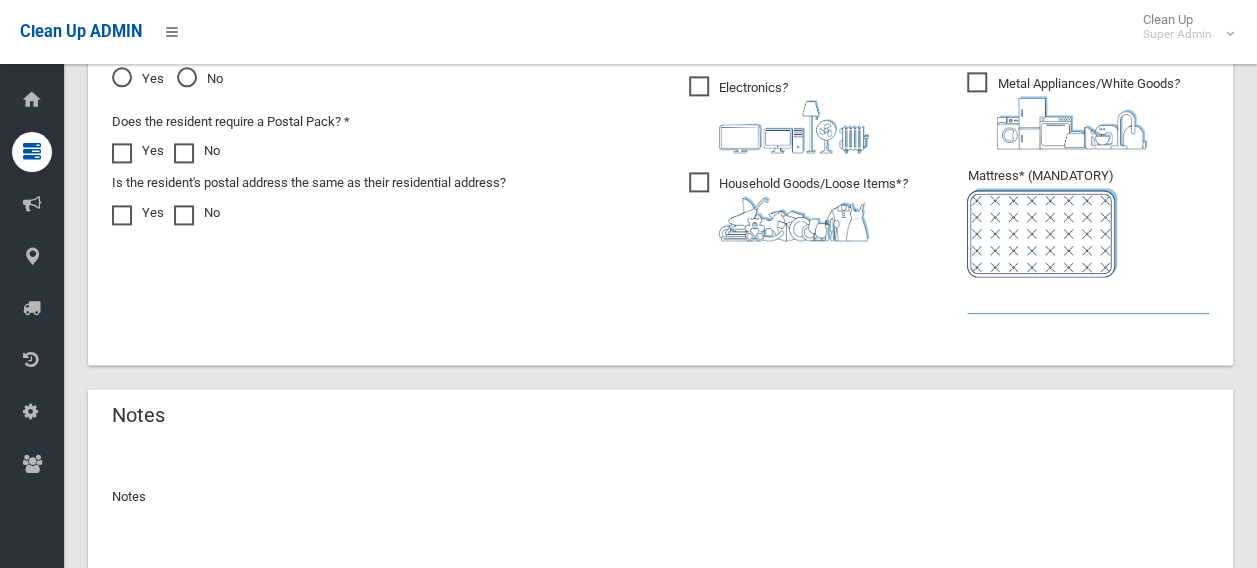 click at bounding box center (1088, 295) 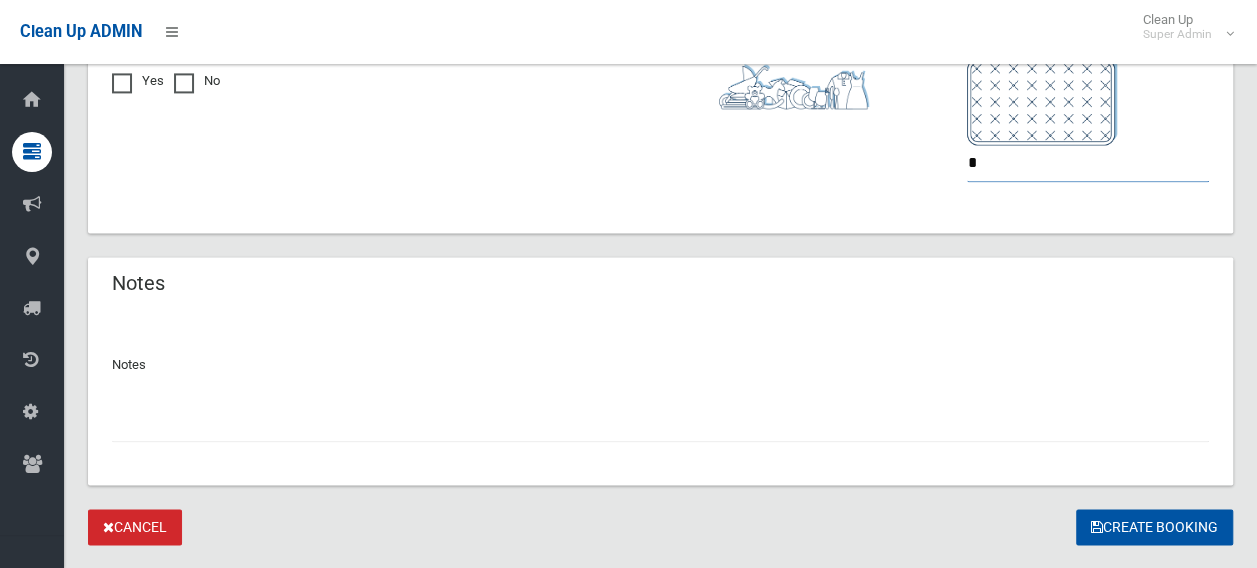 scroll, scrollTop: 1479, scrollLeft: 0, axis: vertical 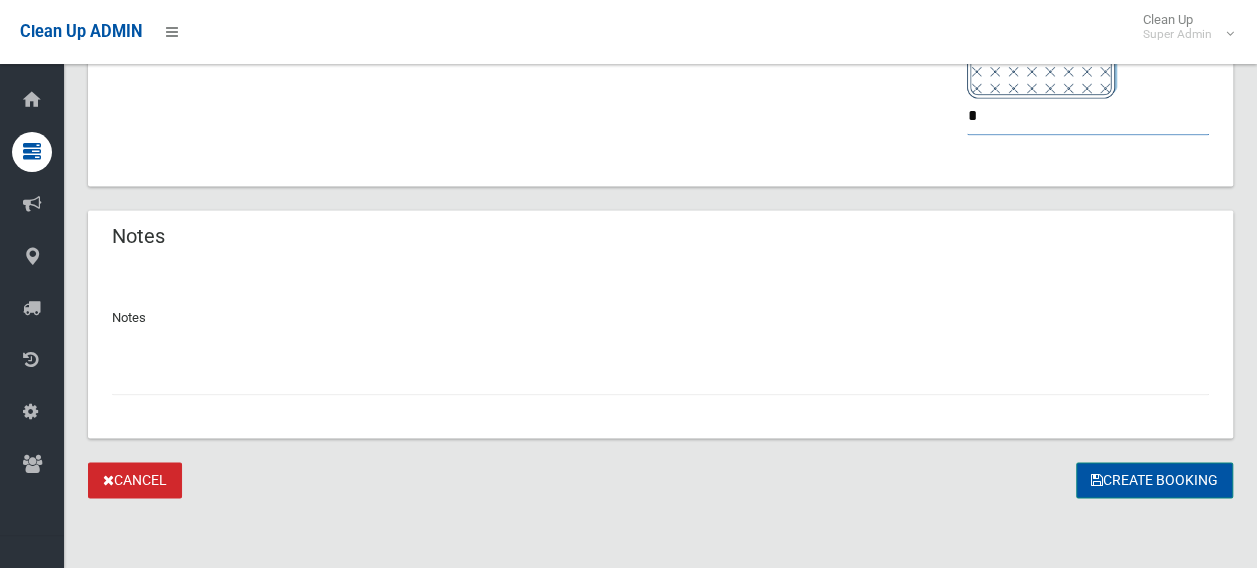 type on "*" 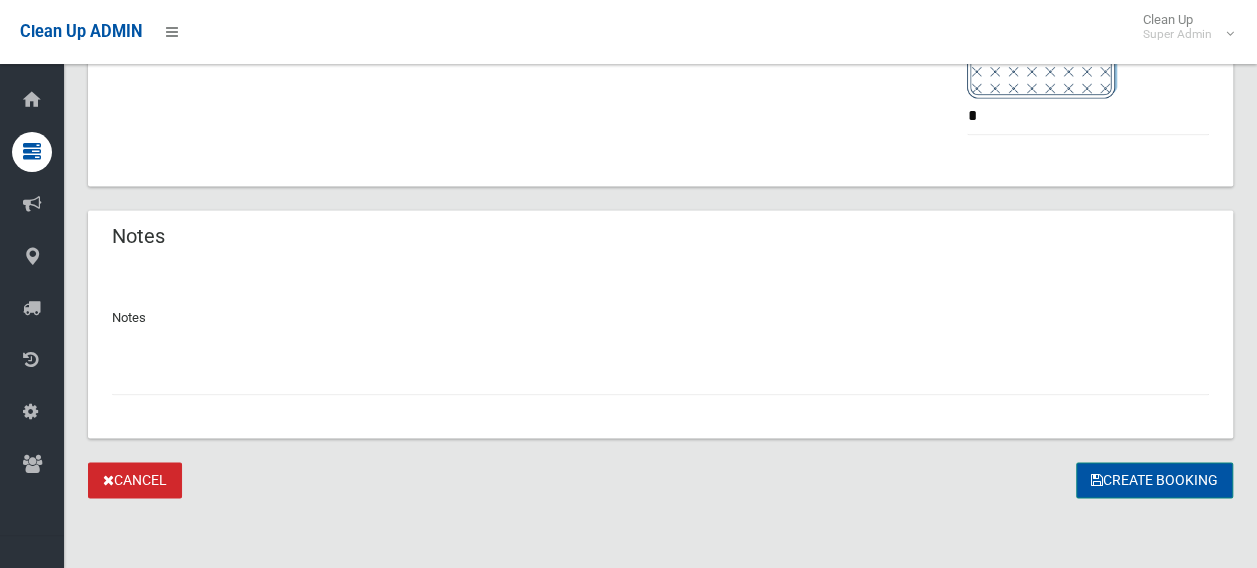 click on "Create Booking" at bounding box center (1154, 480) 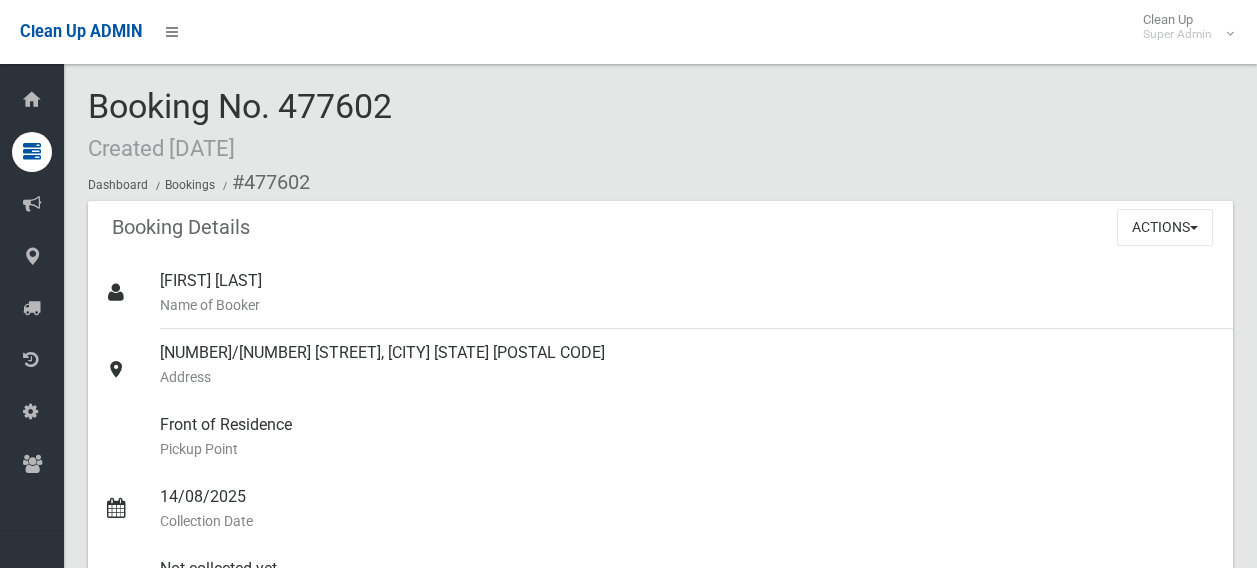 scroll, scrollTop: 0, scrollLeft: 0, axis: both 